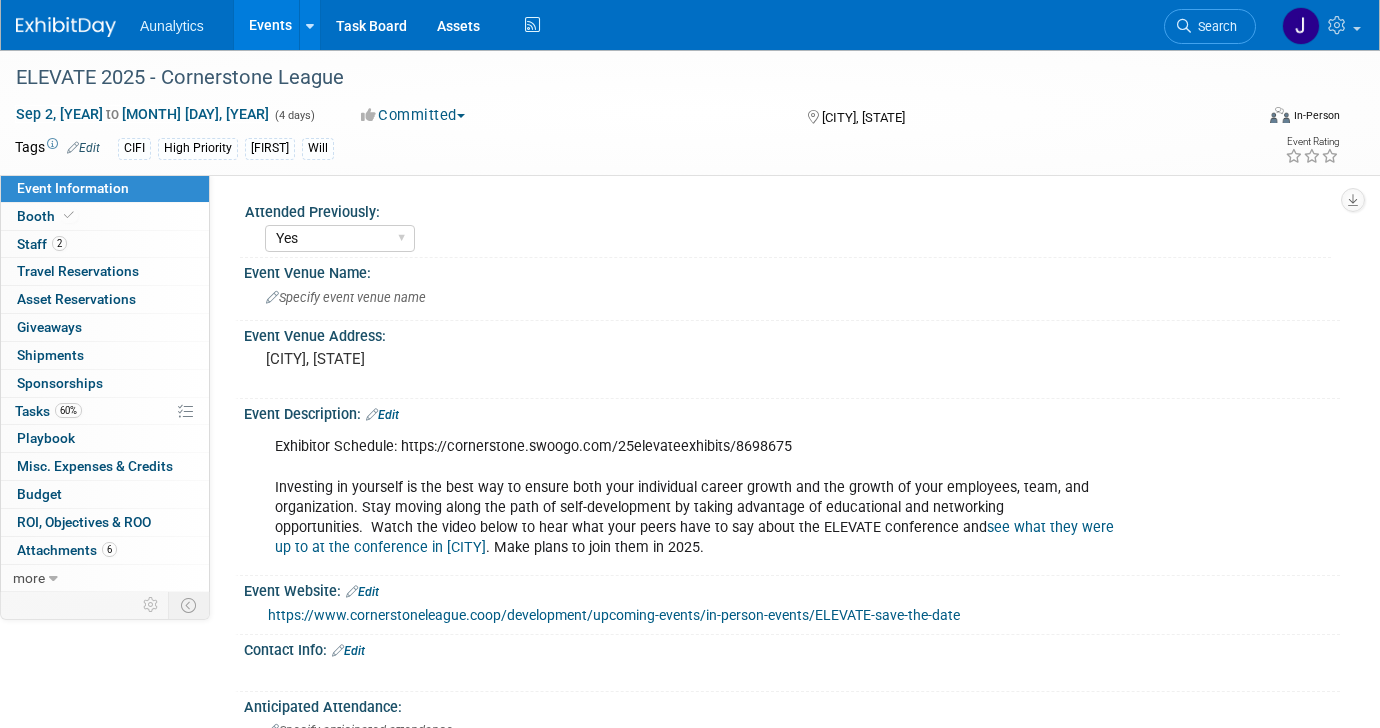 select on "Yes" 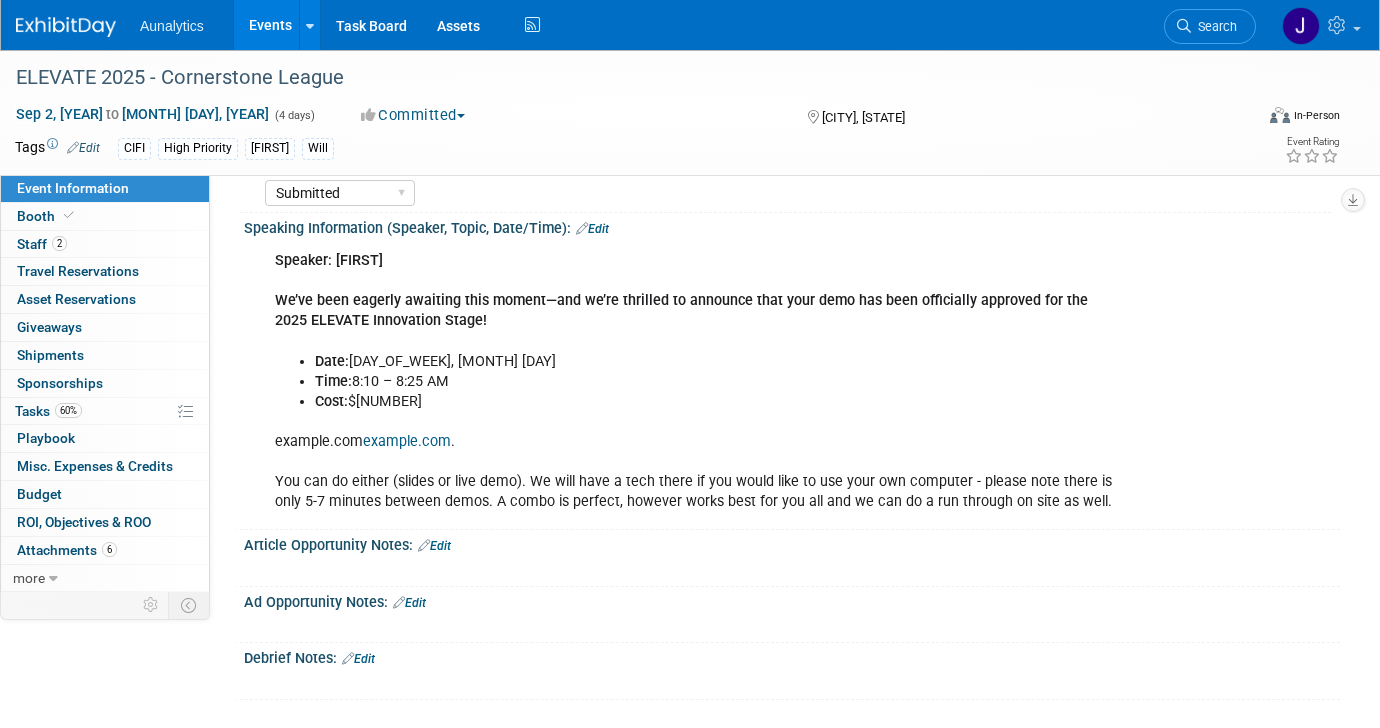 scroll, scrollTop: 0, scrollLeft: 0, axis: both 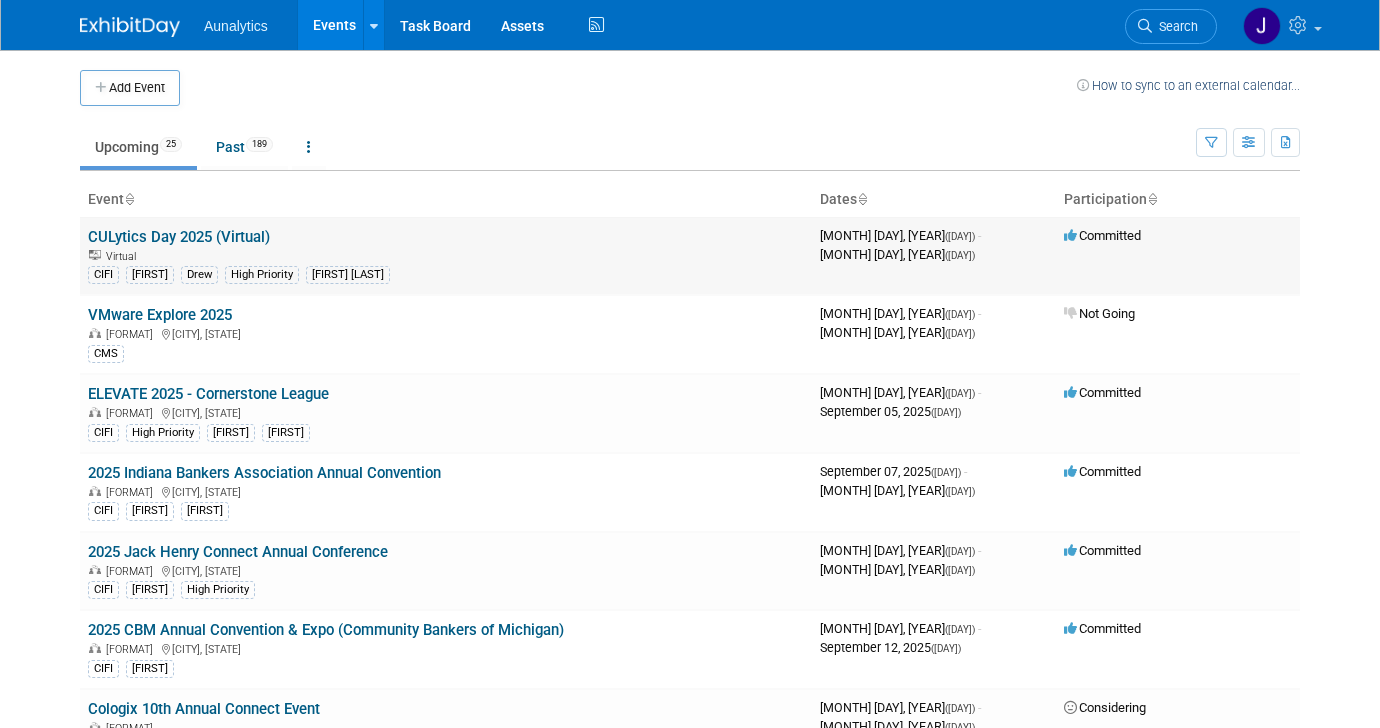 click on "CULytics Day 2025 (Virtual)" at bounding box center (179, 237) 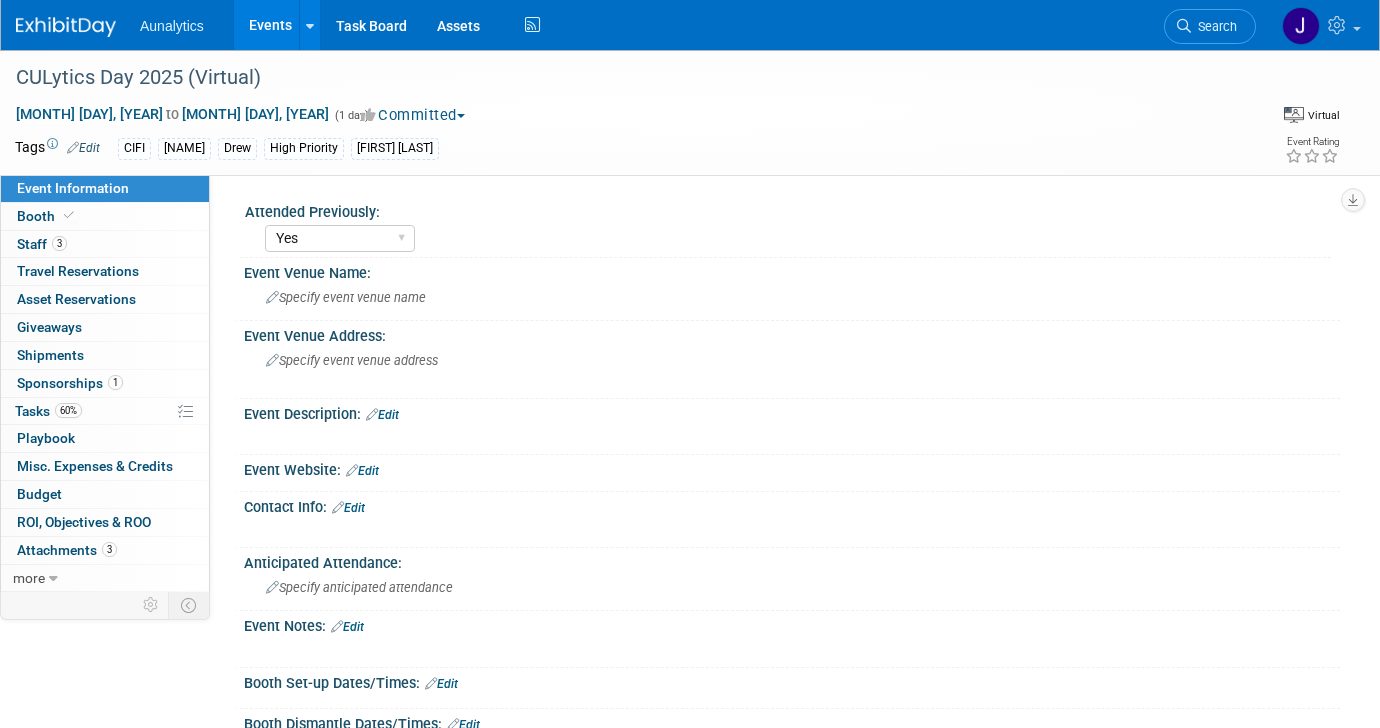select on "Yes" 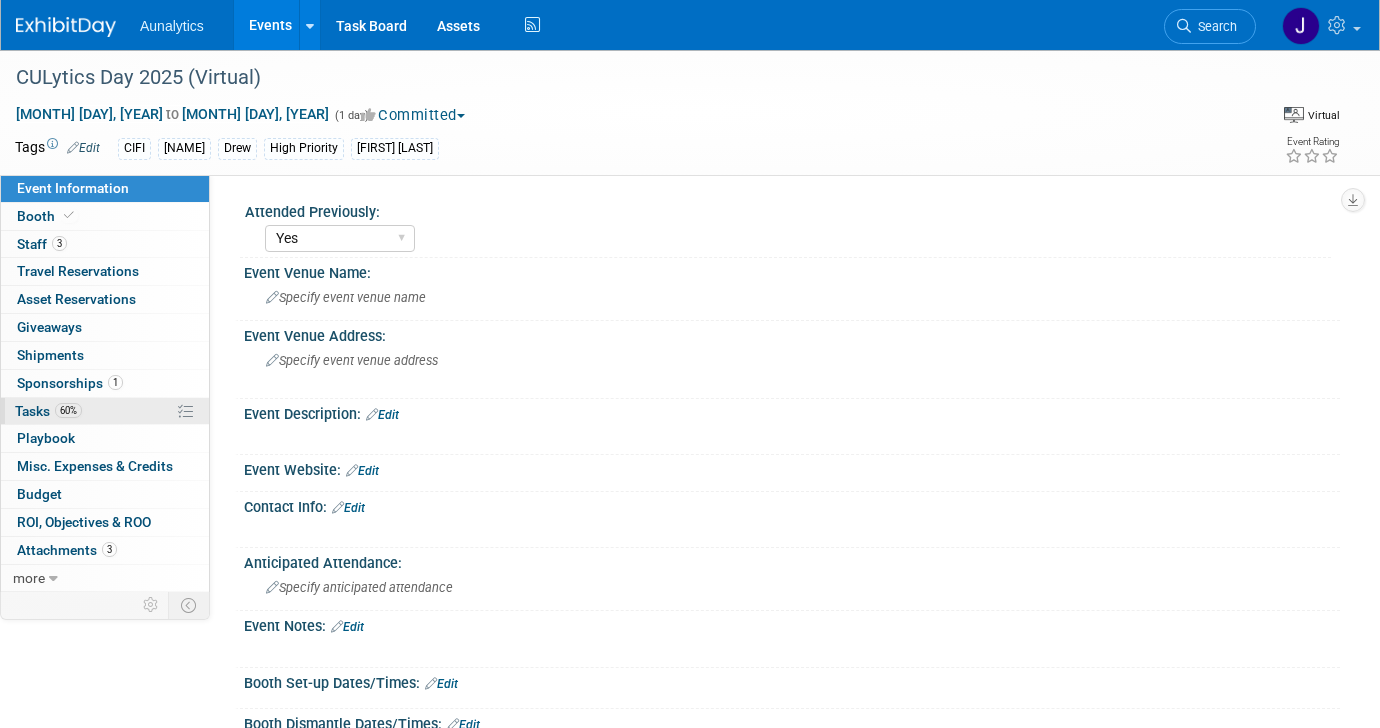 click on "60%
Tasks 60%" at bounding box center (105, 411) 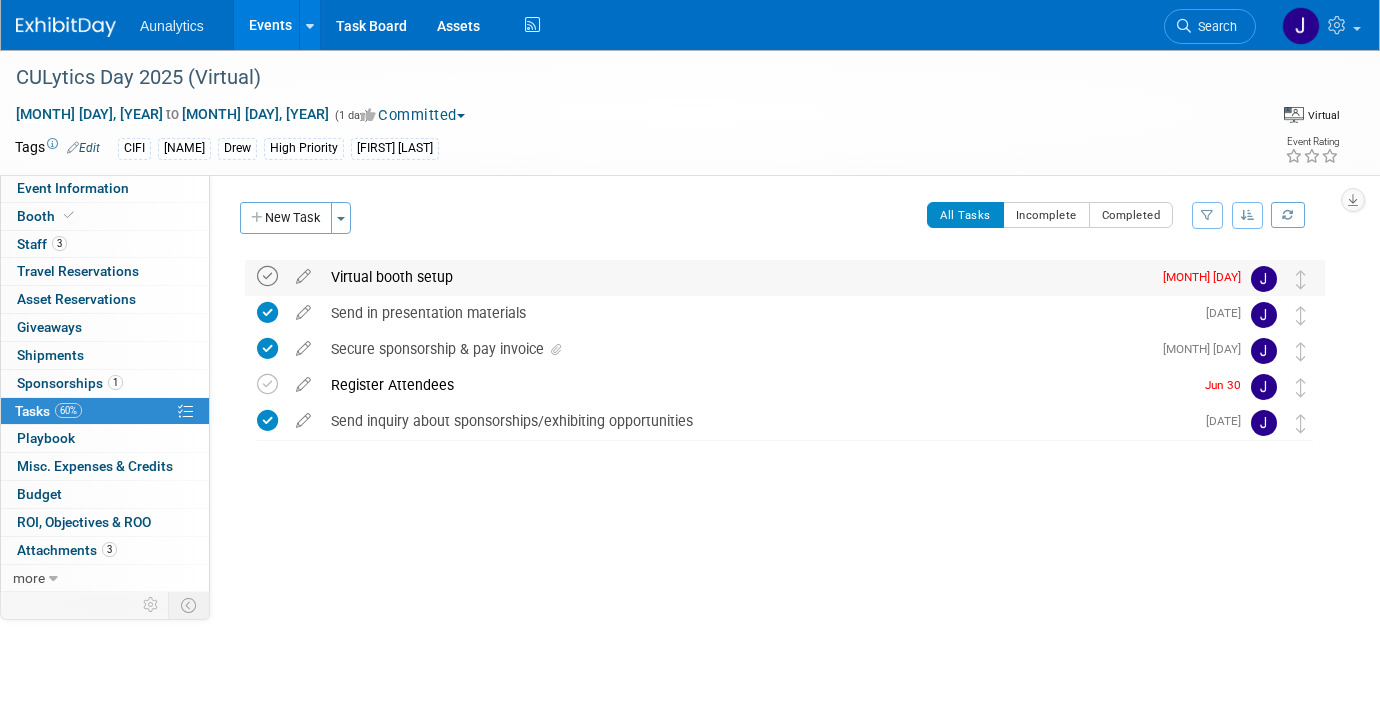 click at bounding box center (267, 276) 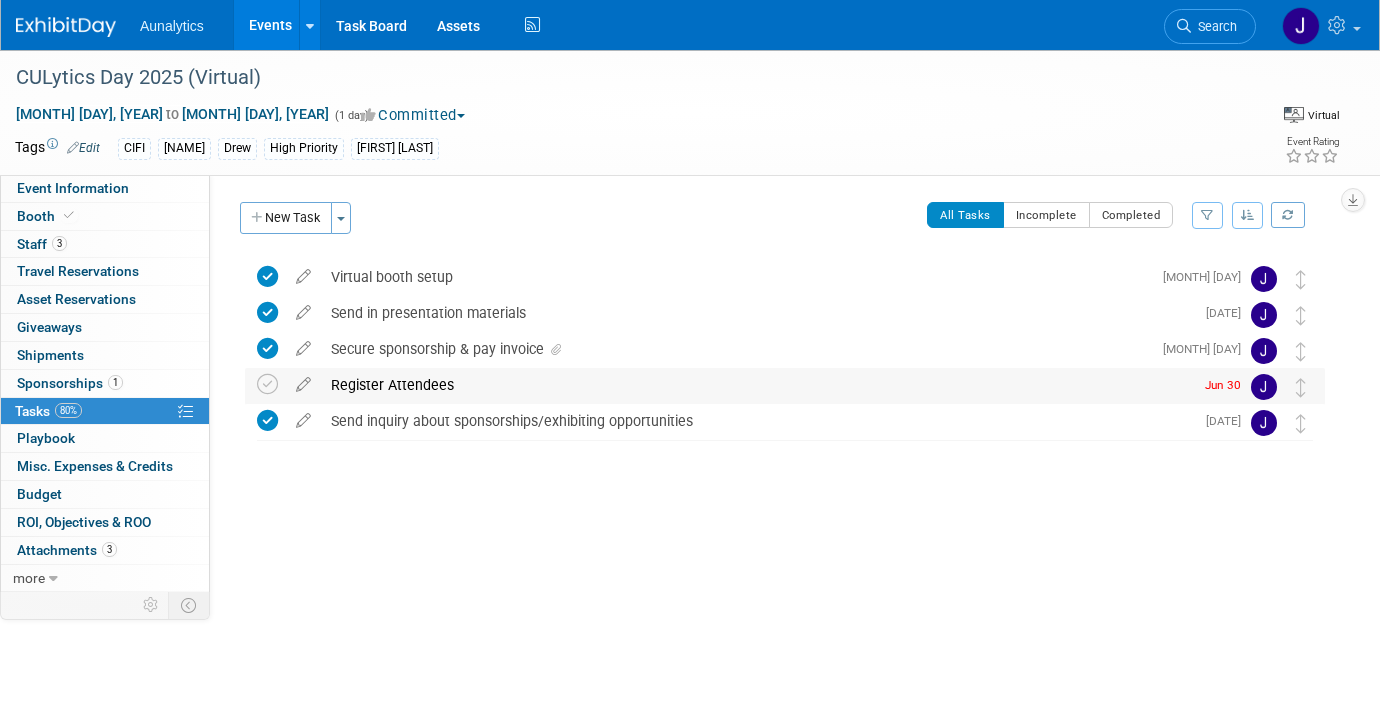 click on "Register Attendees" at bounding box center [757, 385] 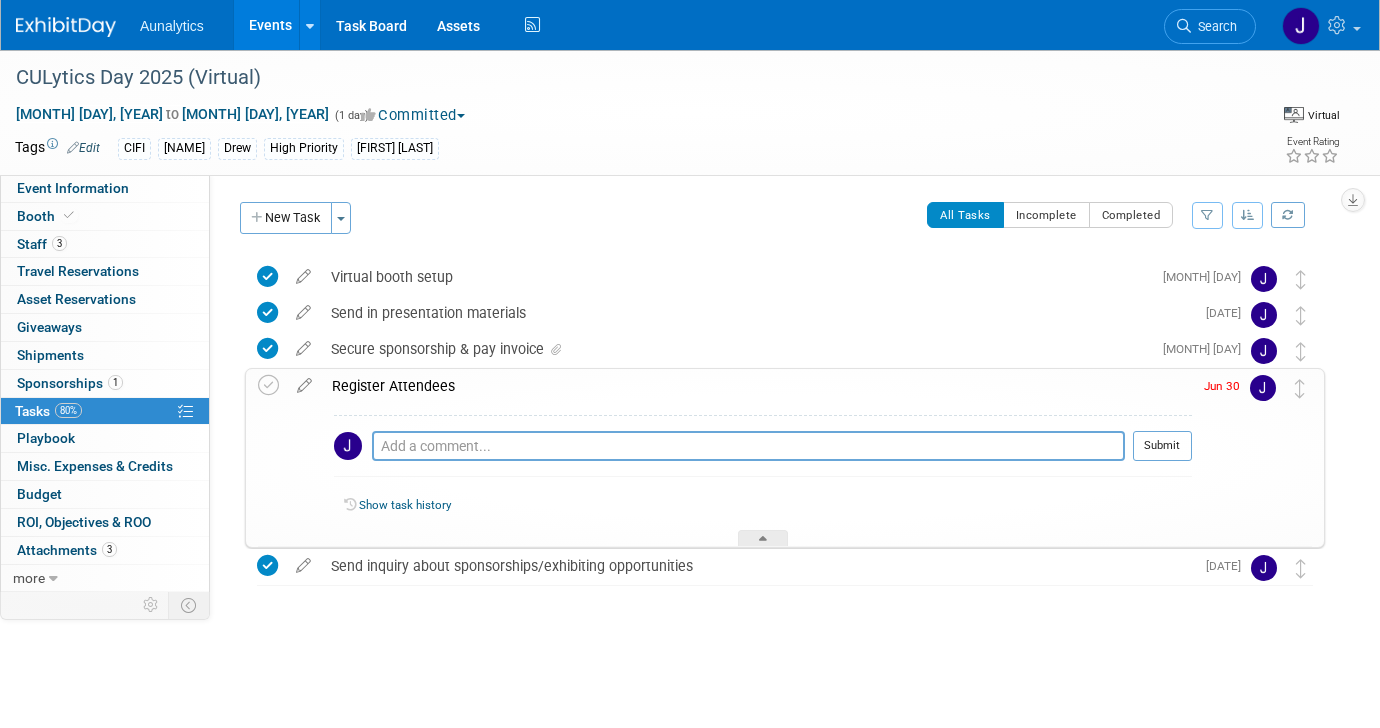 click on "Register Attendees" at bounding box center (757, 386) 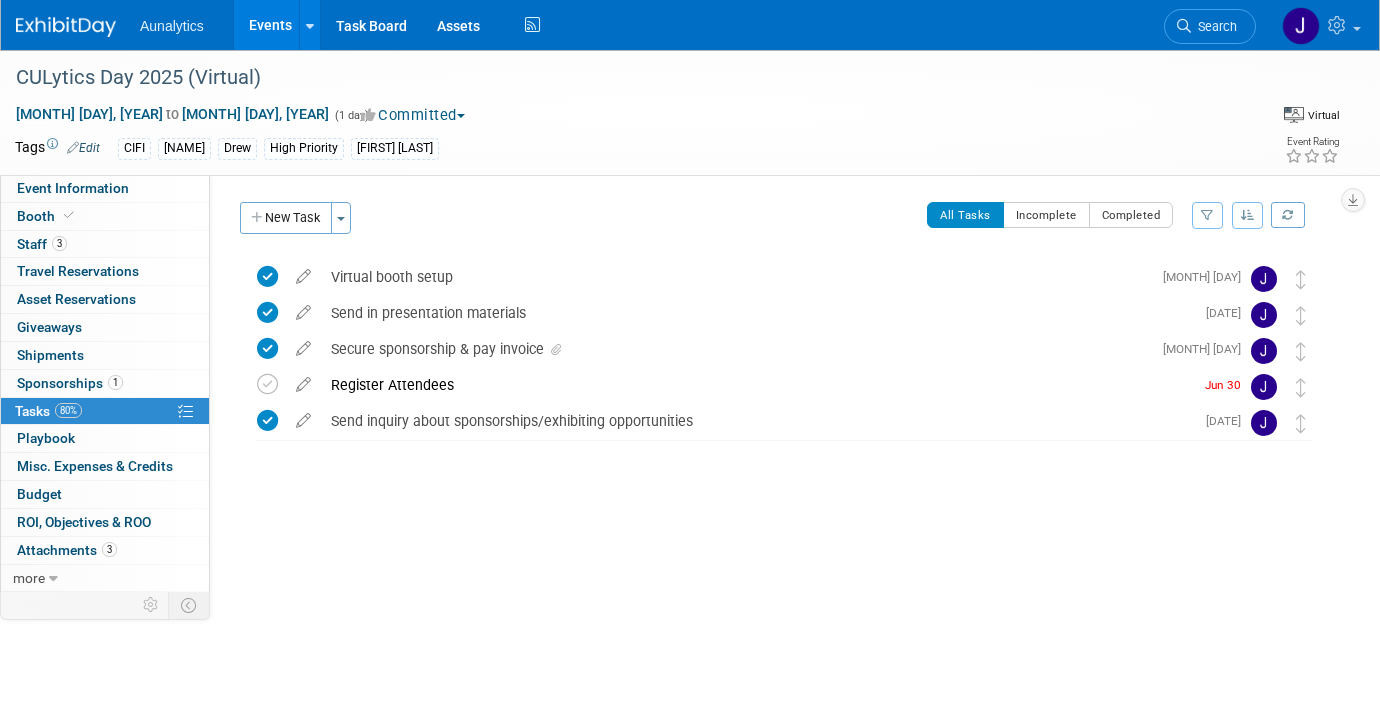 click on "Events" at bounding box center [270, 25] 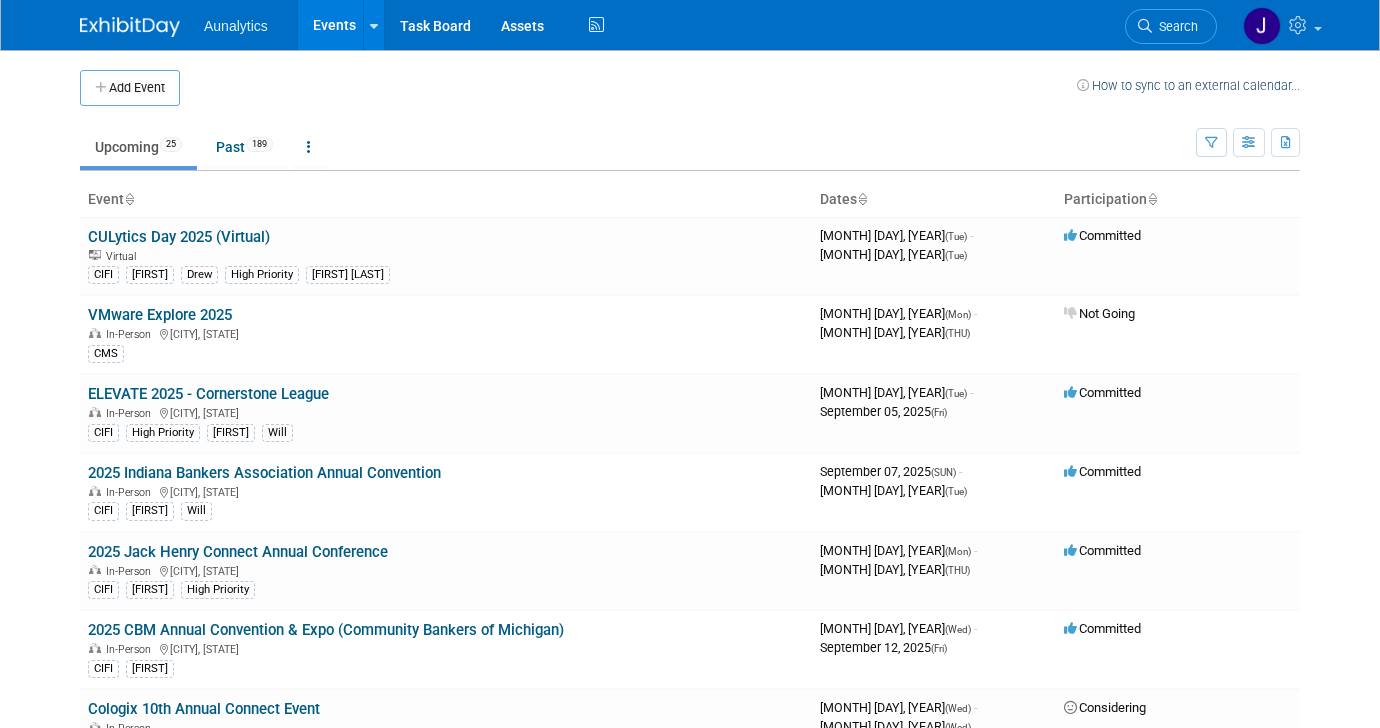 scroll, scrollTop: 0, scrollLeft: 0, axis: both 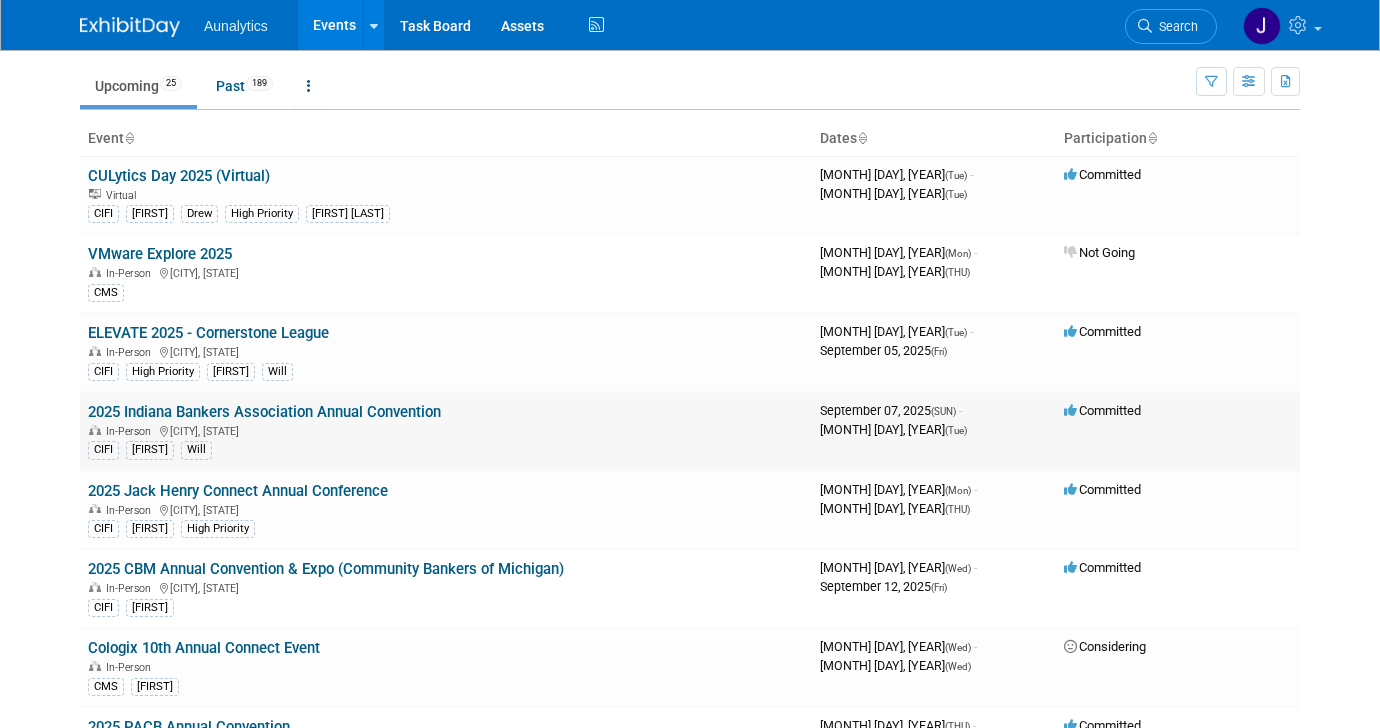 click on "2025 Indiana Bankers Association Annual Convention" at bounding box center (264, 412) 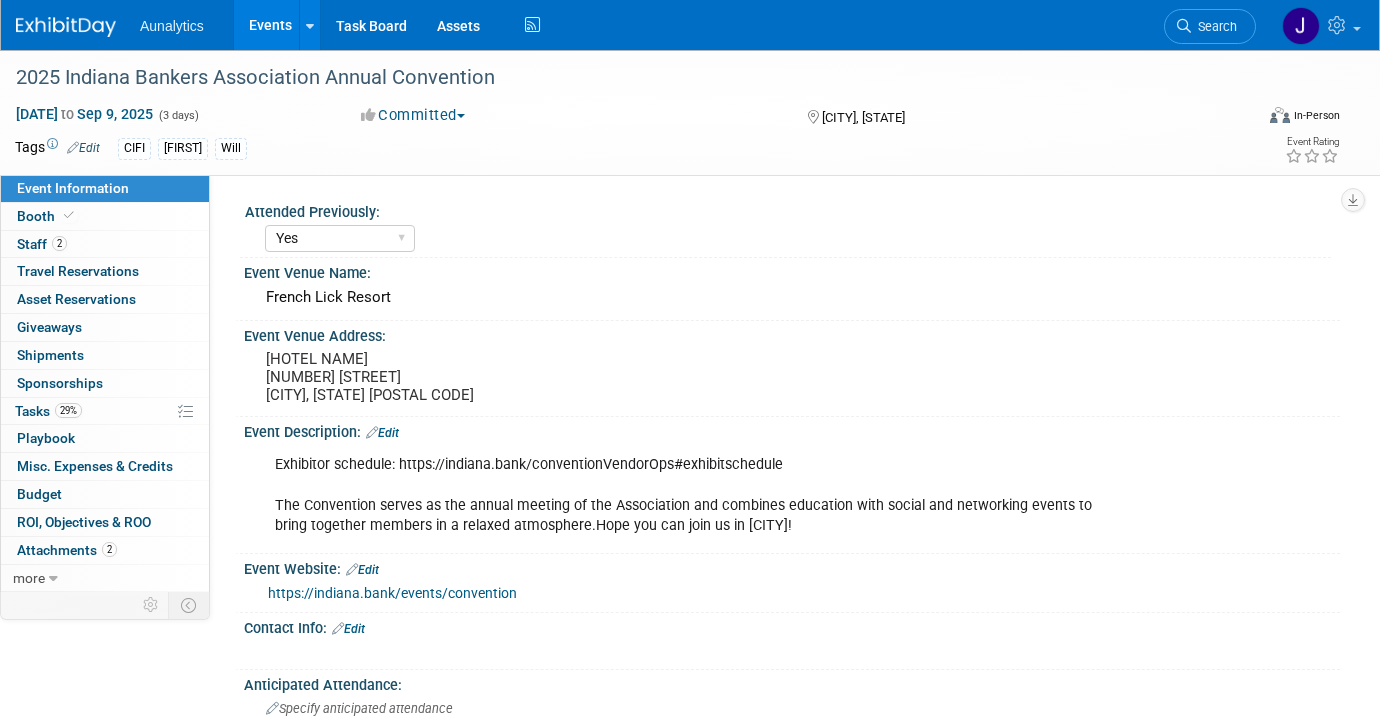 select on "Yes" 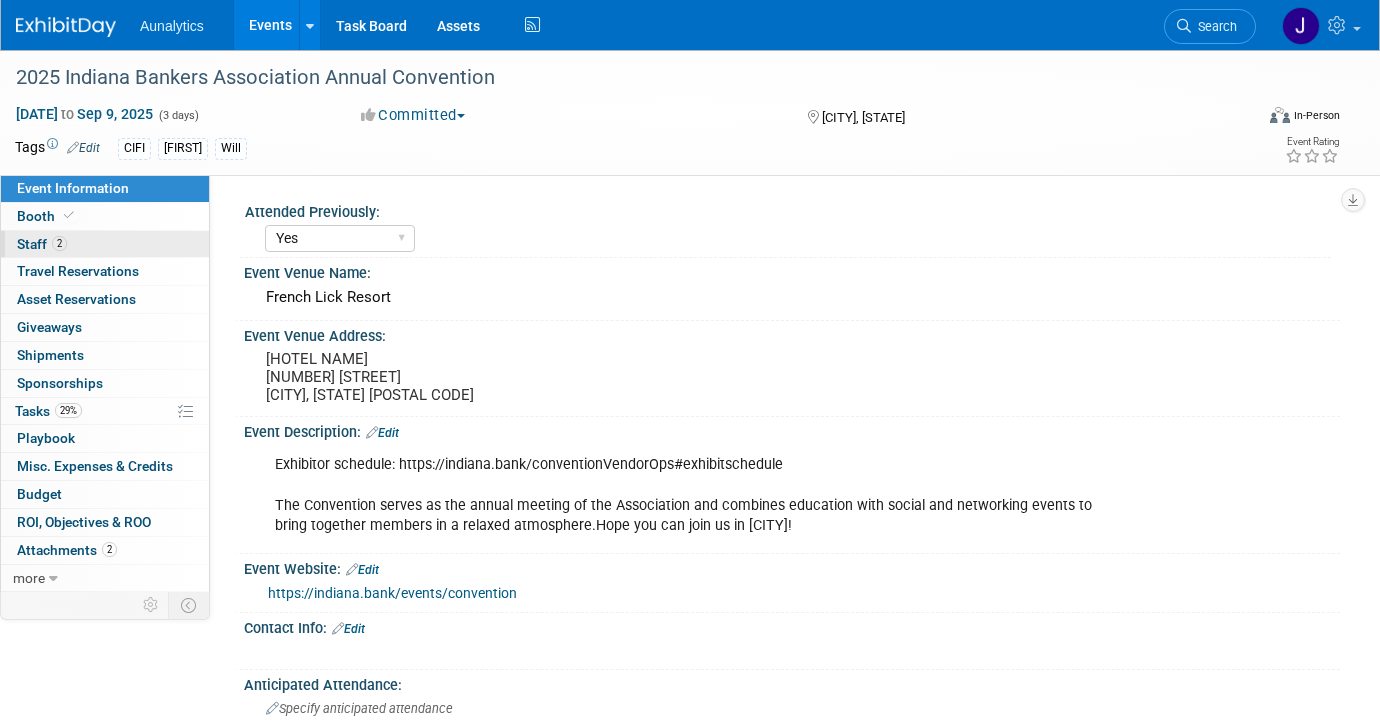 click on "2
Staff 2" at bounding box center [105, 244] 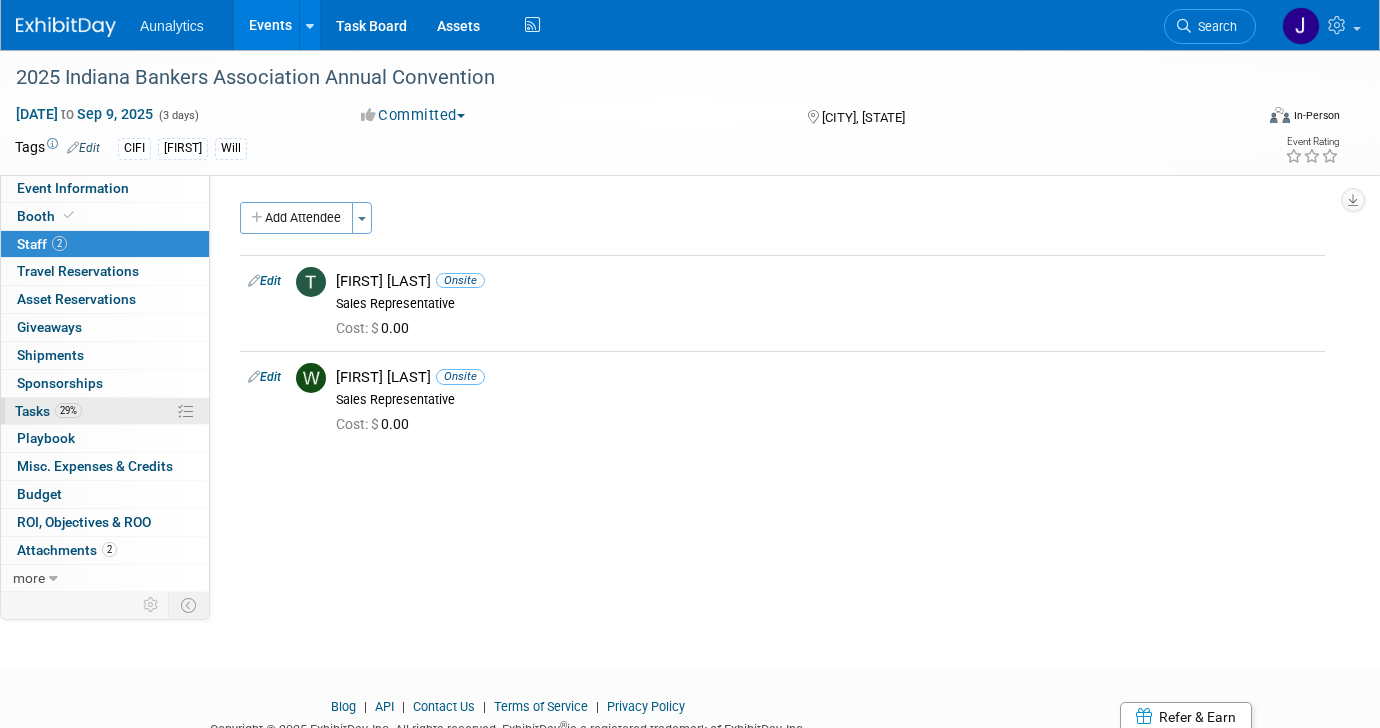 click on "29%
Tasks 29%" at bounding box center [105, 411] 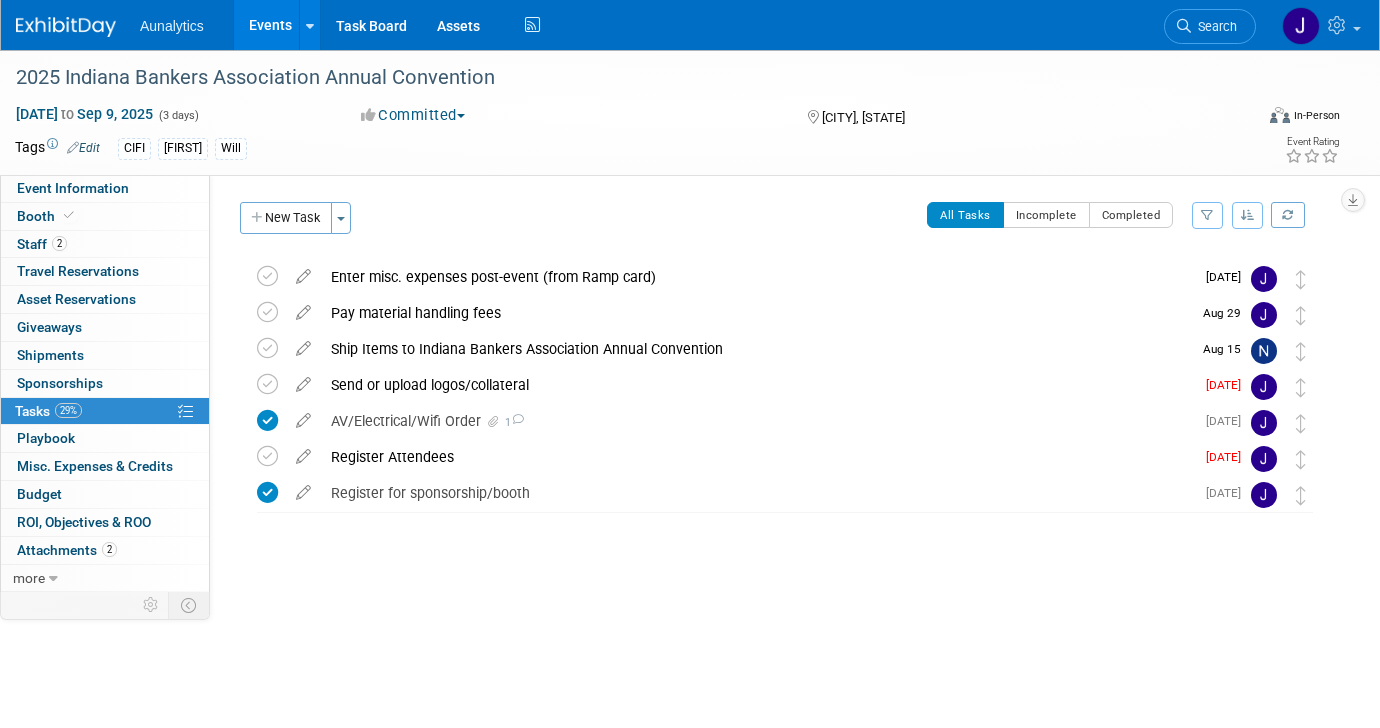 click on "Events" at bounding box center (270, 25) 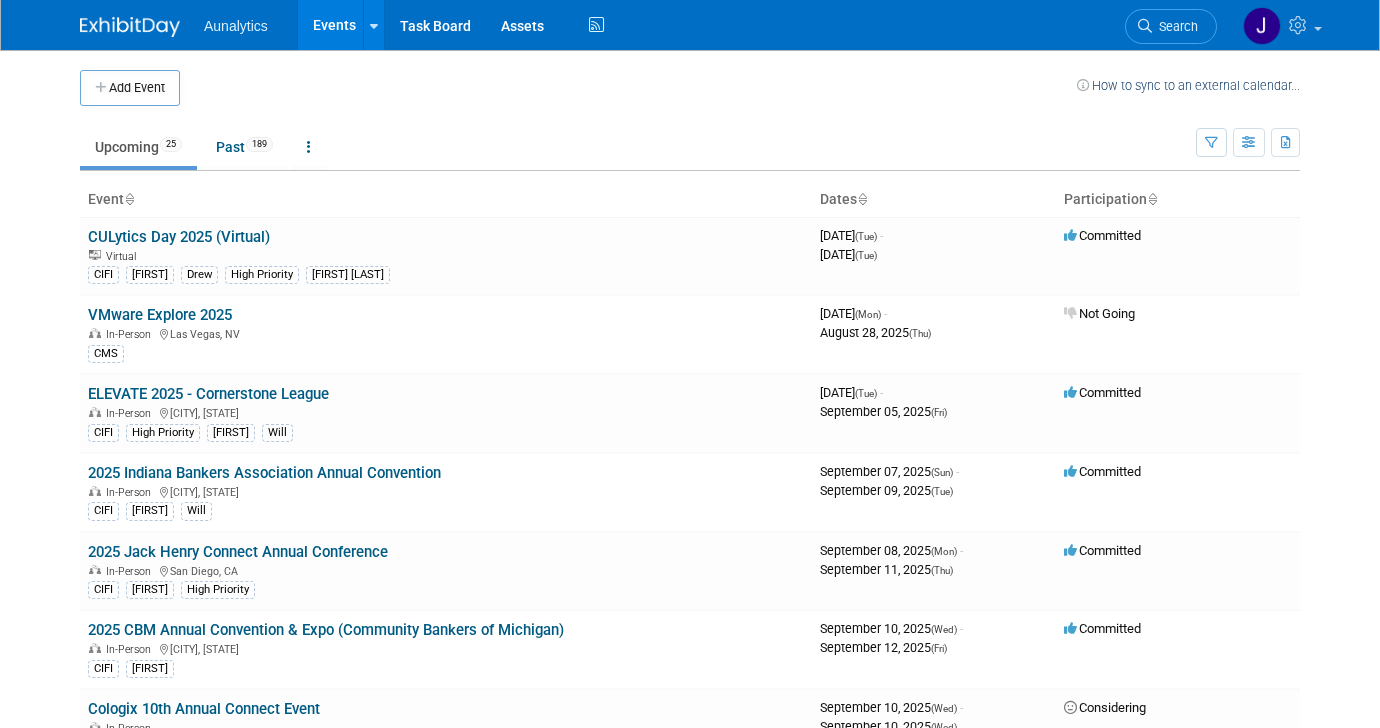 scroll, scrollTop: 0, scrollLeft: 0, axis: both 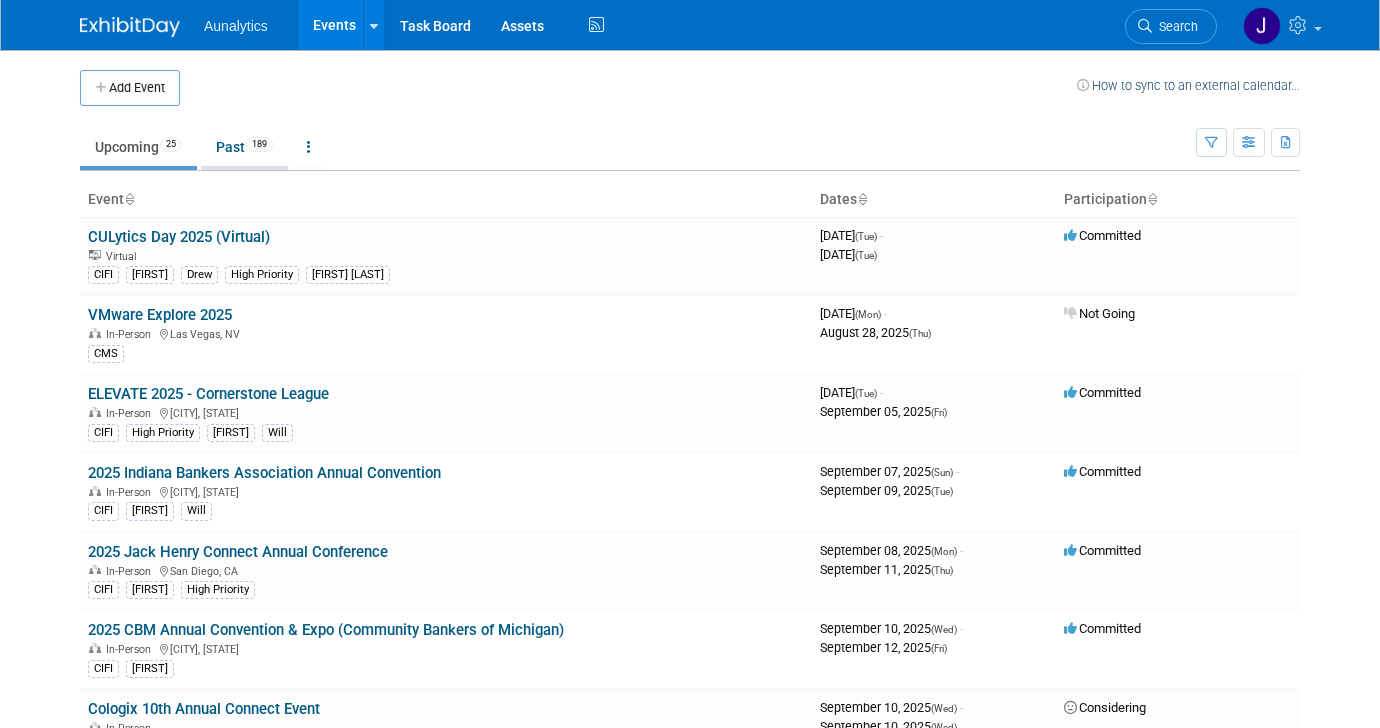 click on "Past
[NUMBER]" at bounding box center (244, 147) 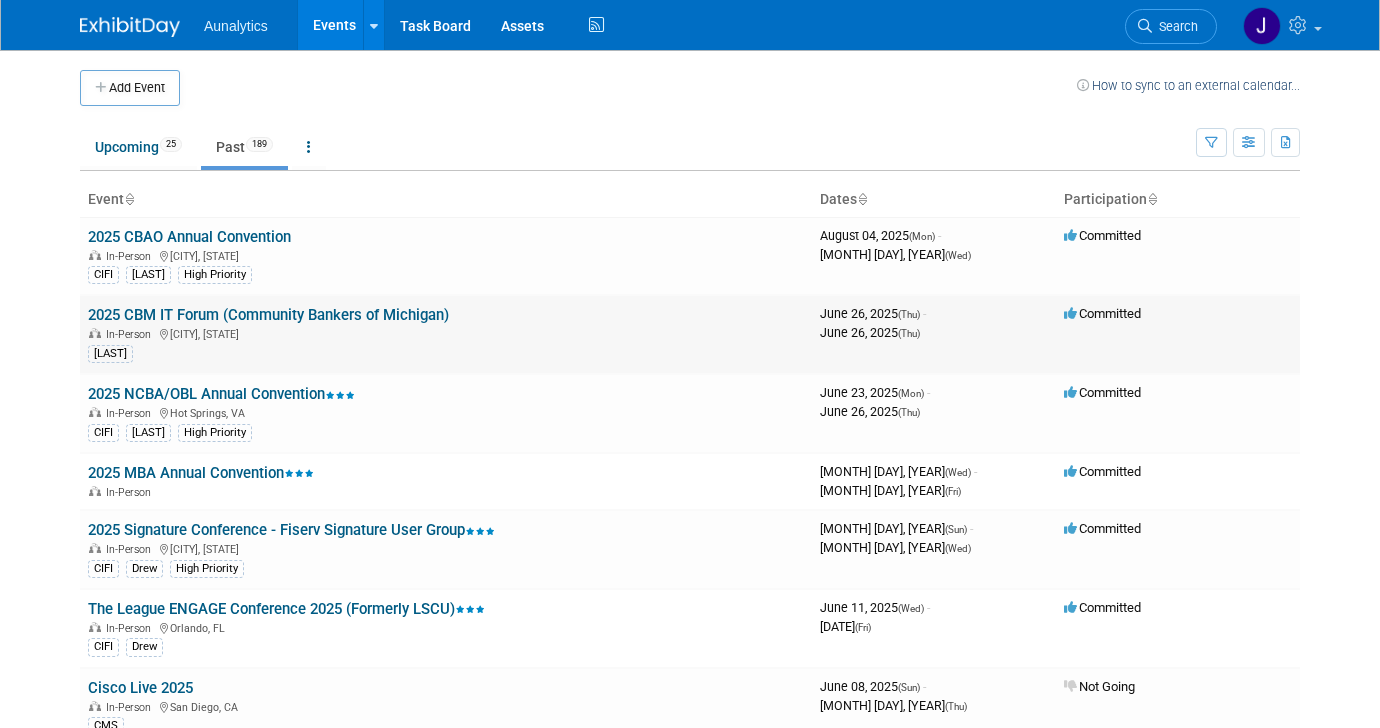 scroll, scrollTop: 0, scrollLeft: 0, axis: both 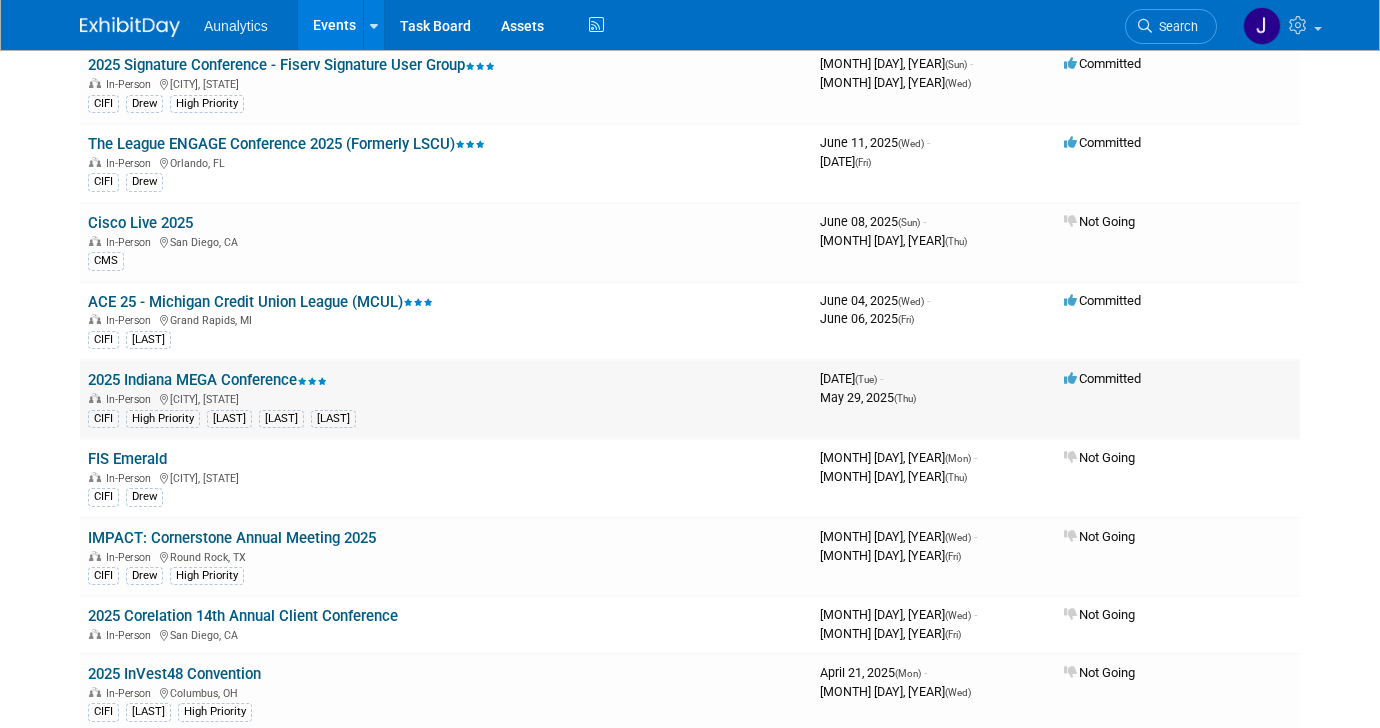 click on "2025 Indiana MEGA Conference" at bounding box center (207, 380) 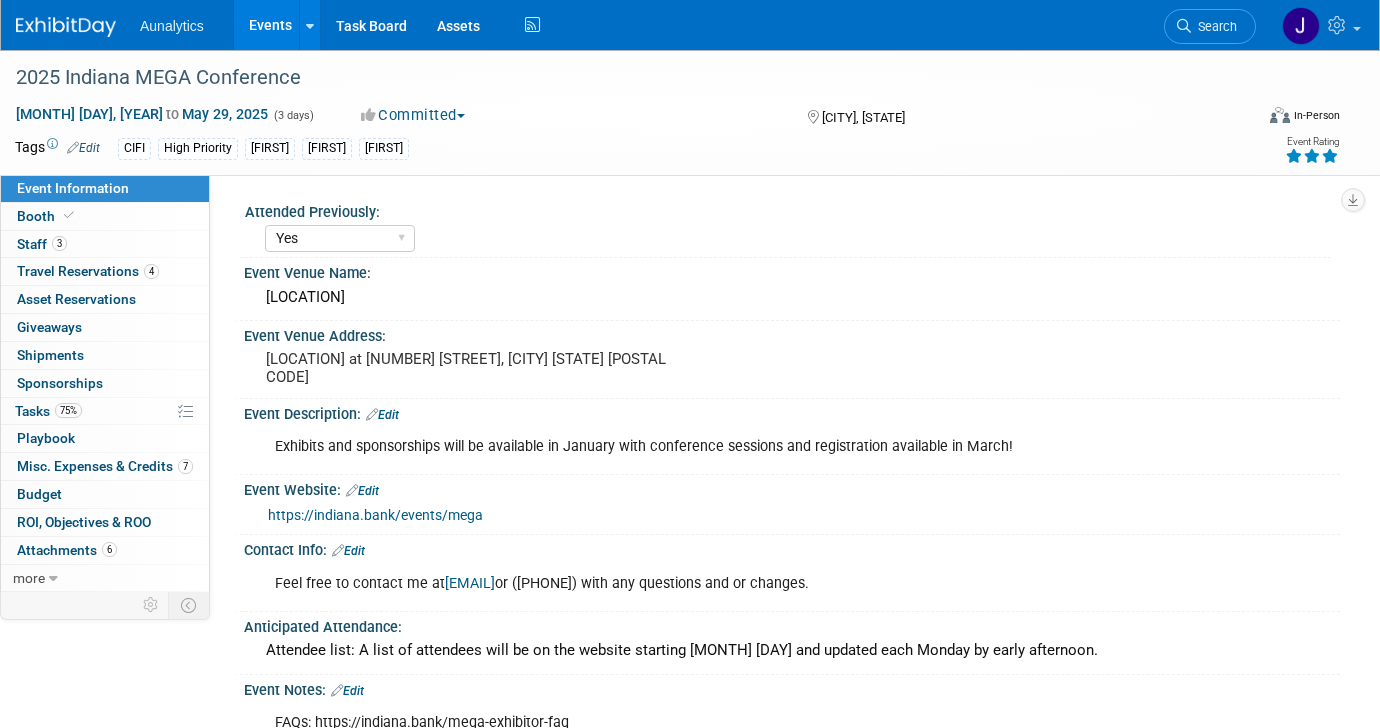 select on "Yes" 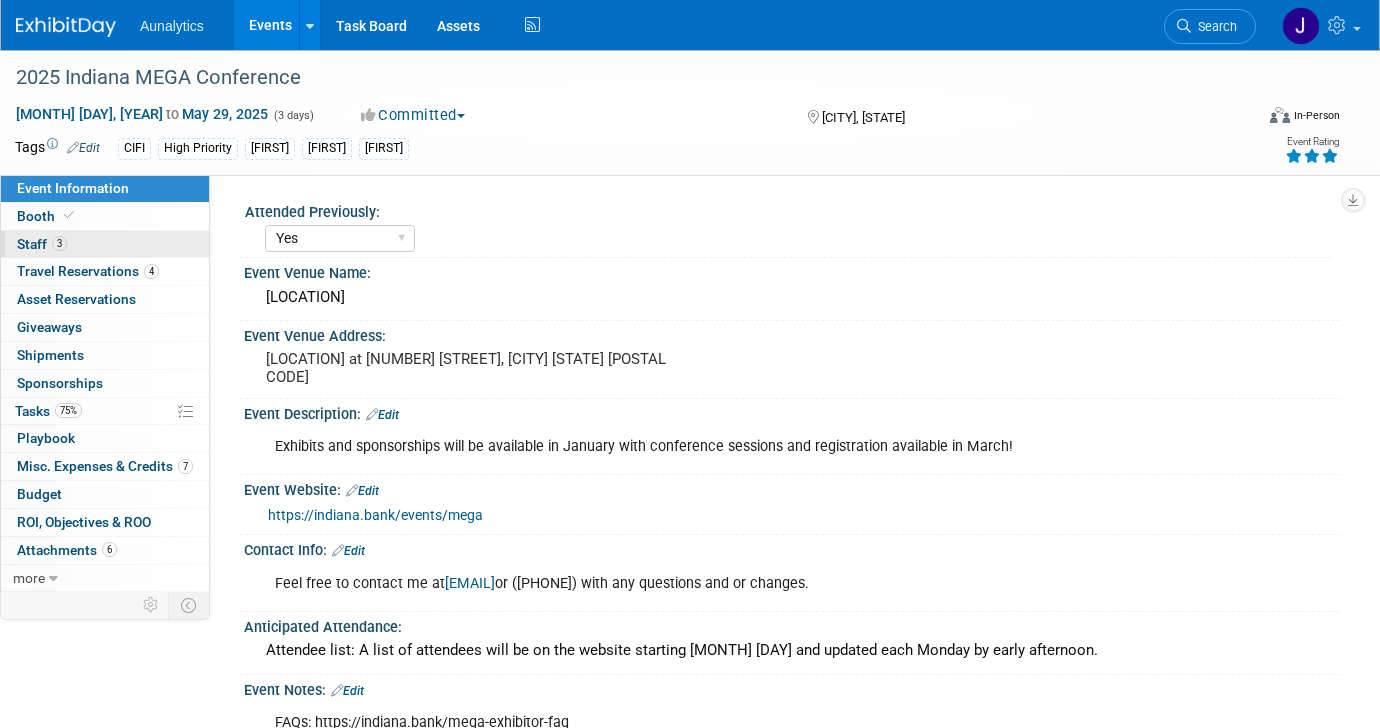 click on "3
Staff 3" at bounding box center [105, 244] 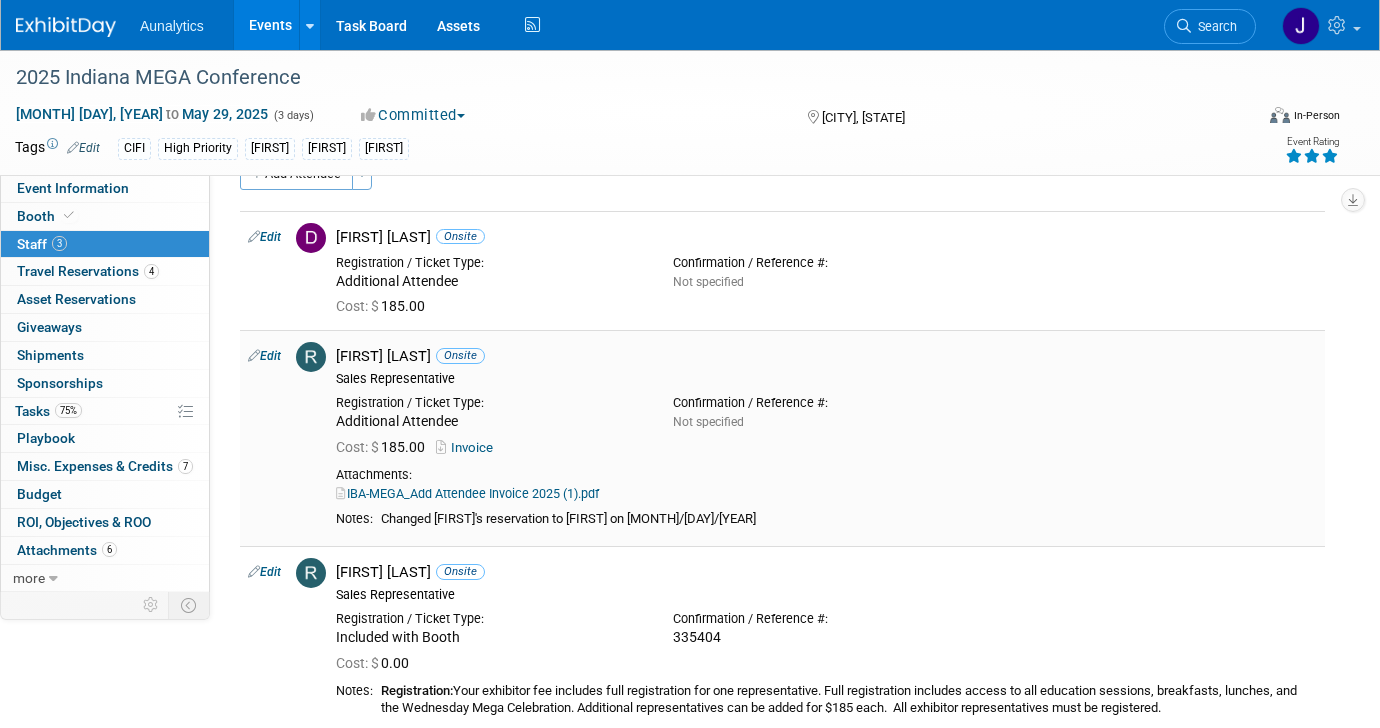 scroll, scrollTop: 0, scrollLeft: 0, axis: both 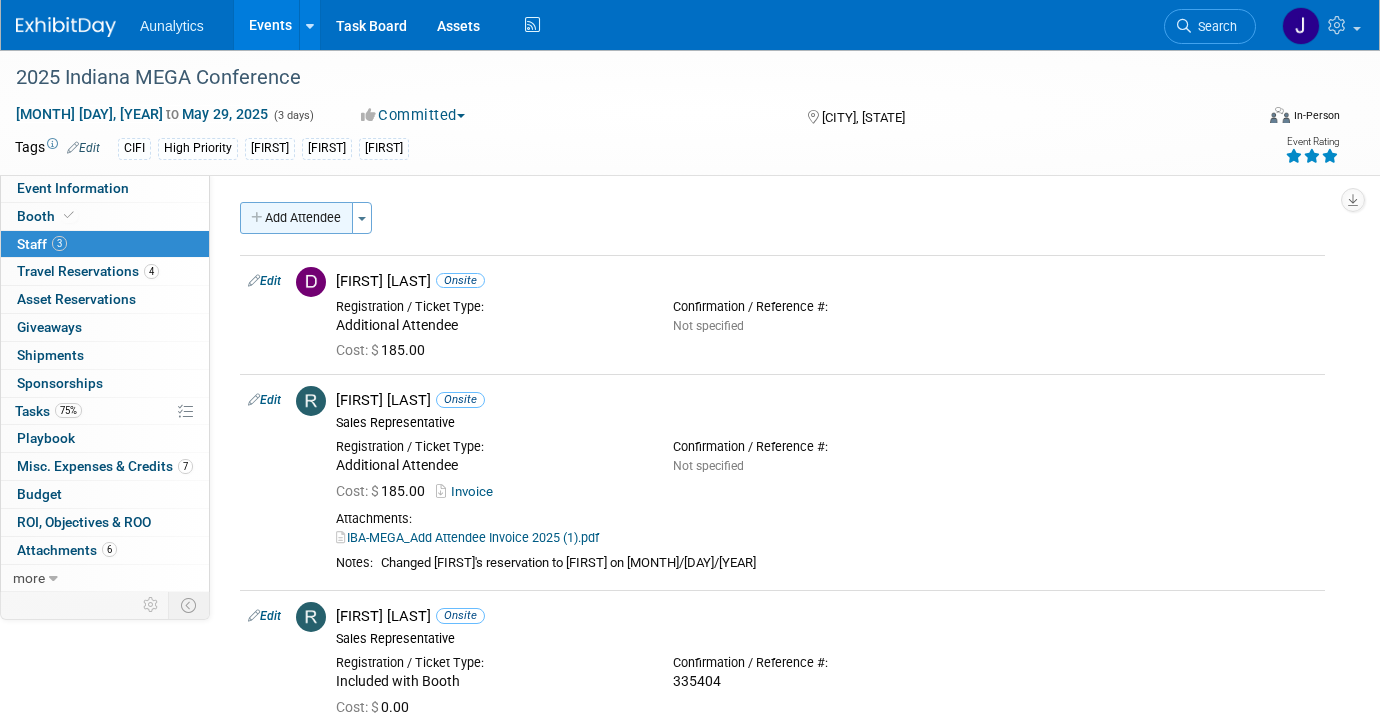 click on "Add Attendee" at bounding box center (296, 218) 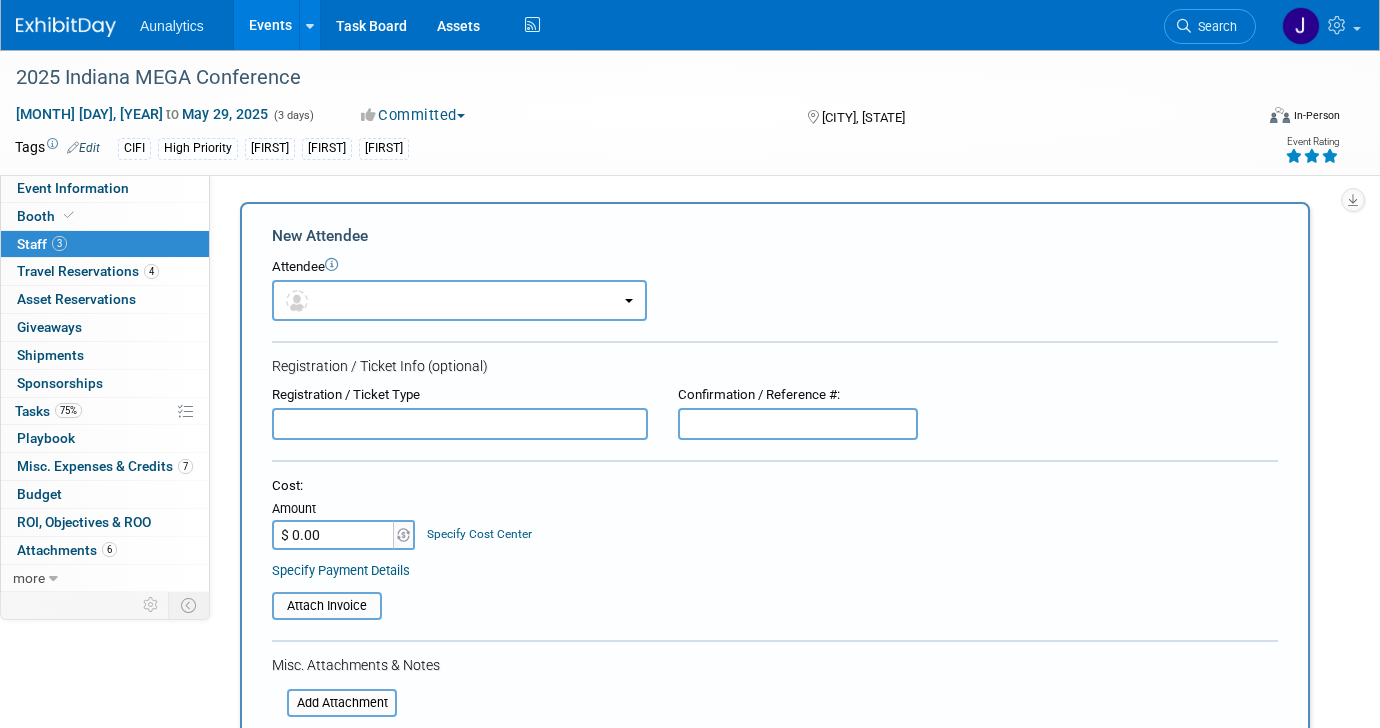 scroll, scrollTop: 0, scrollLeft: 0, axis: both 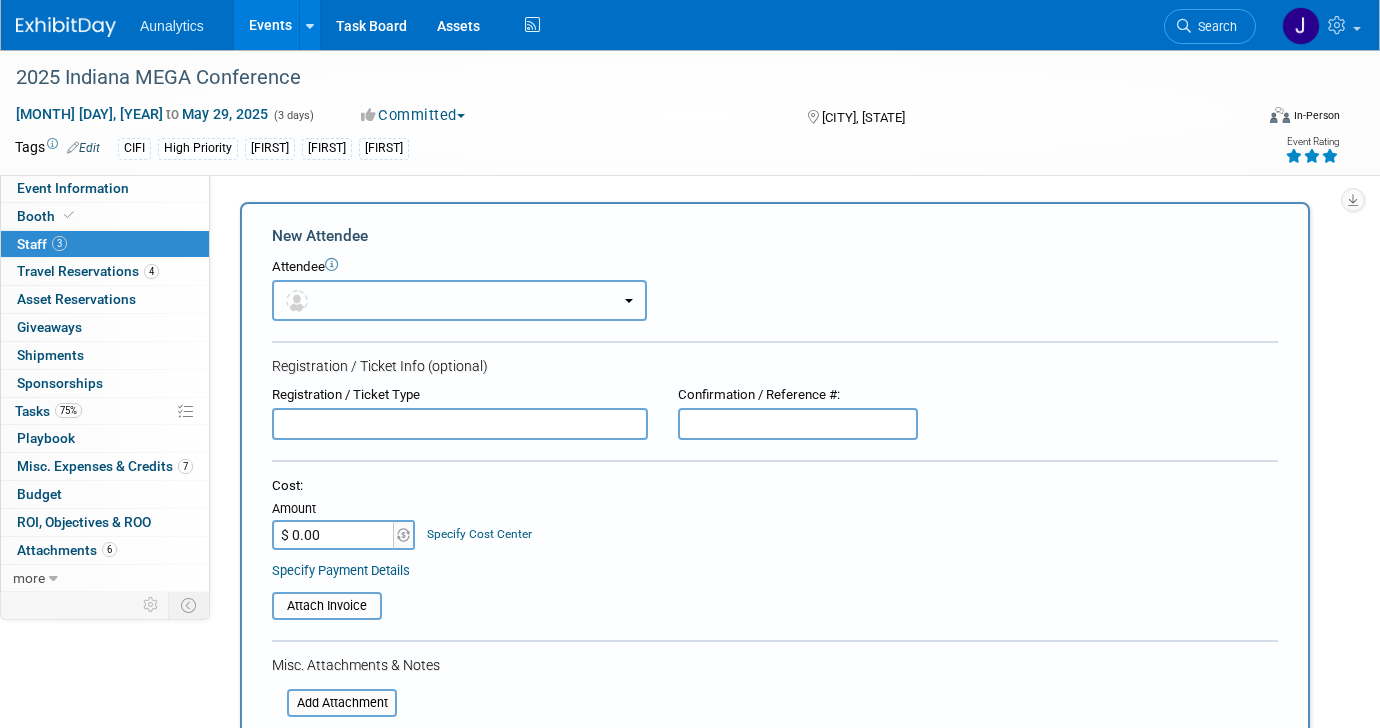 click at bounding box center [459, 300] 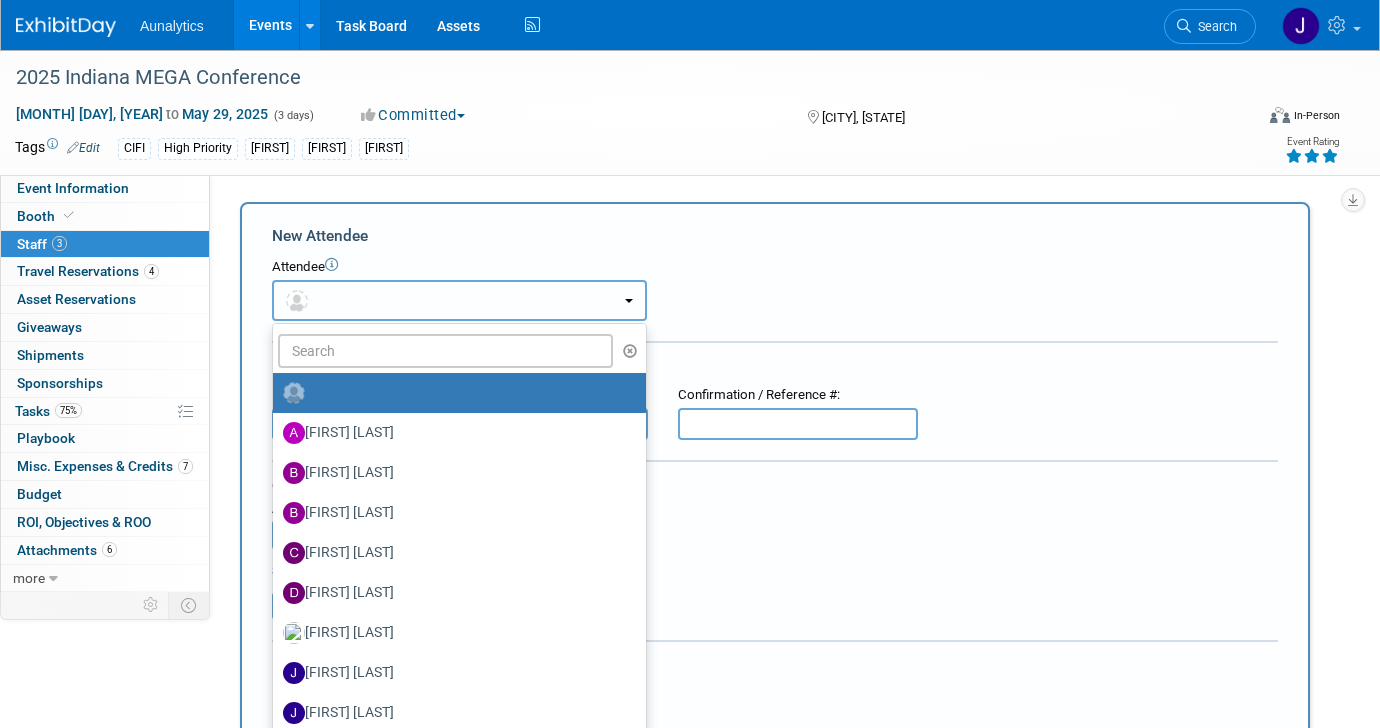 type 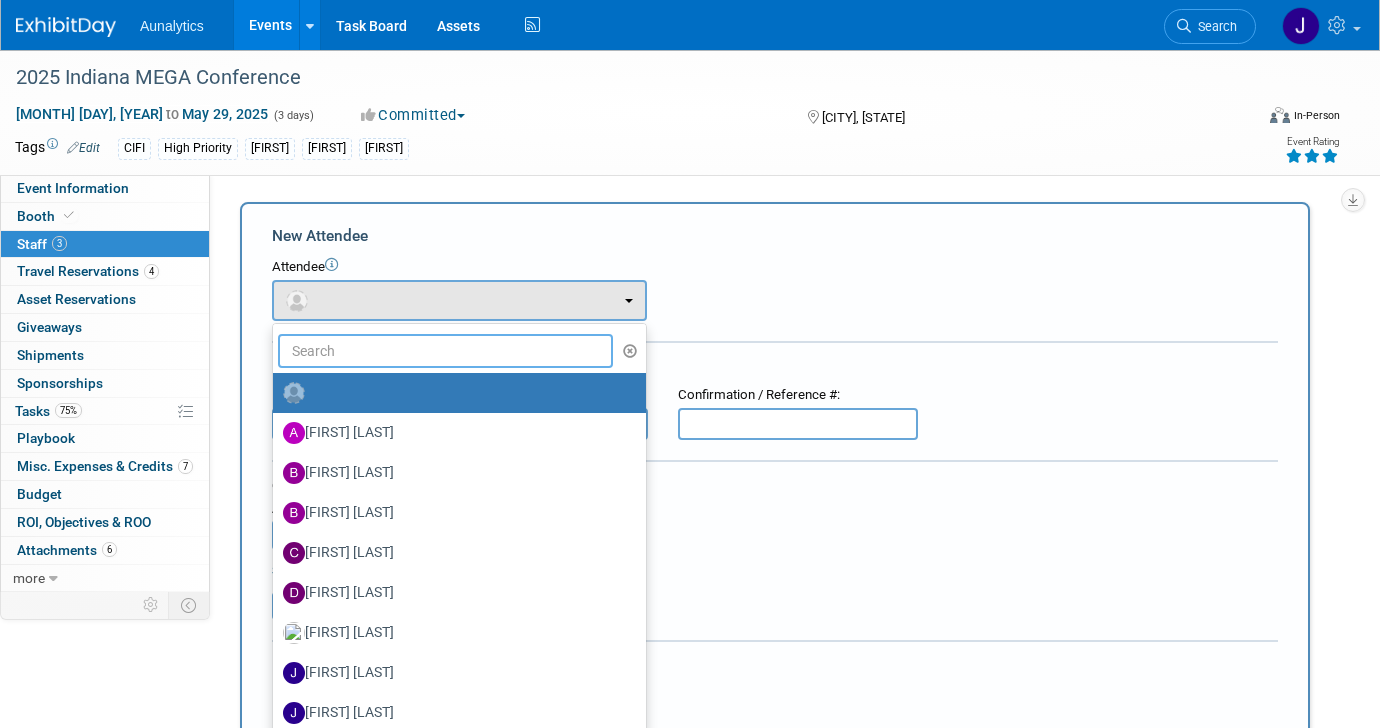 click at bounding box center [445, 351] 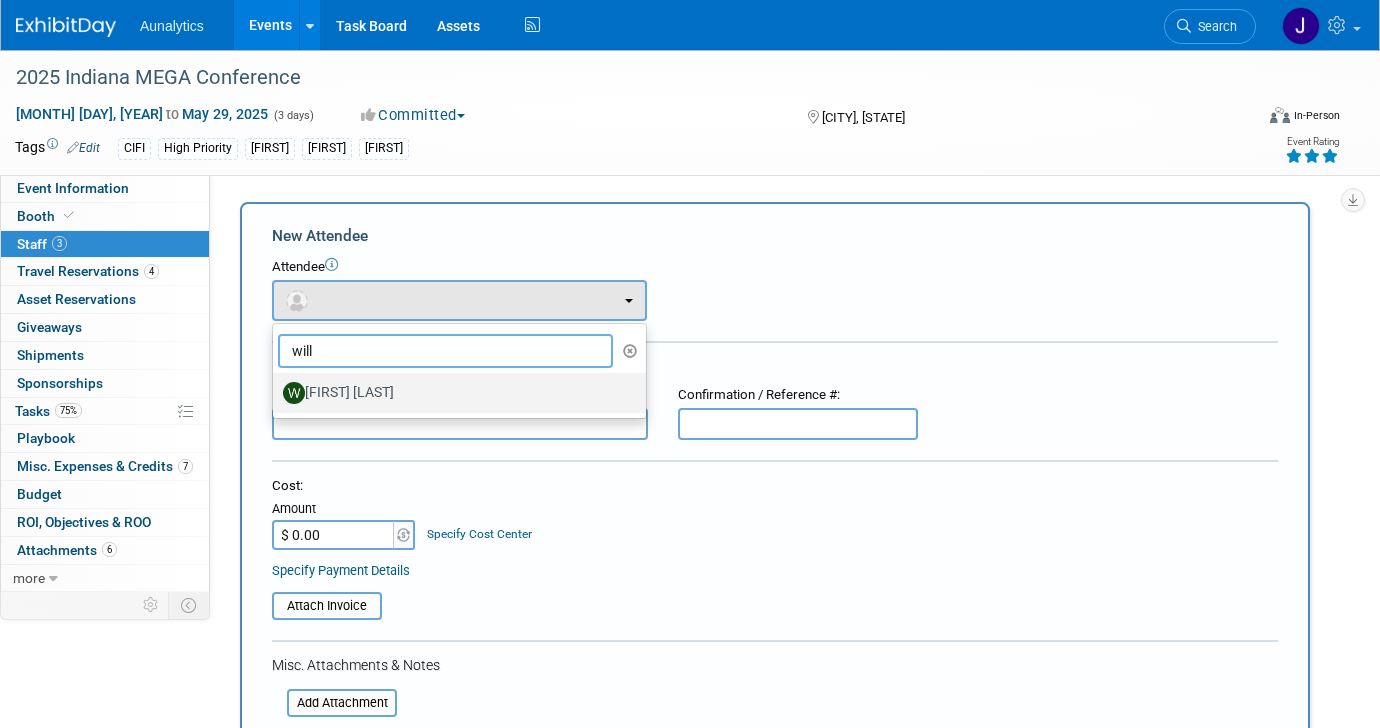 type on "will" 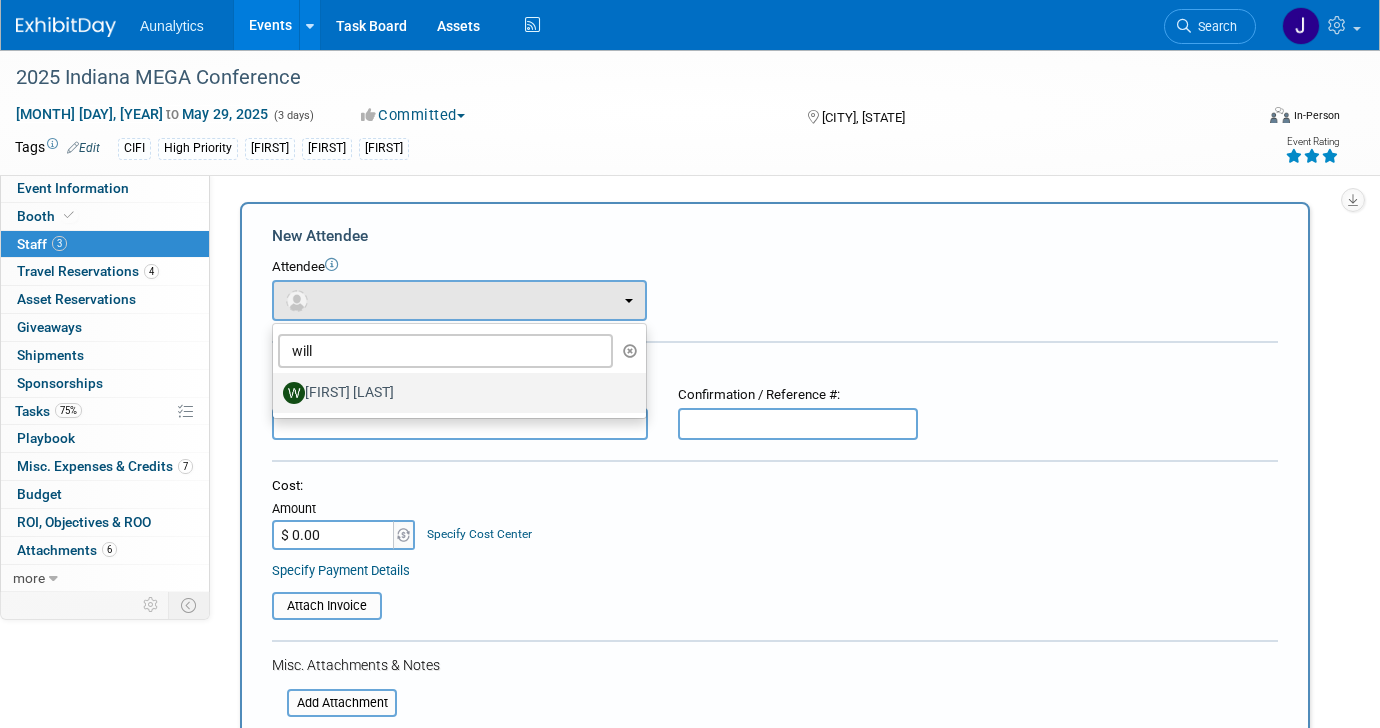 click on "Will Mayfield" at bounding box center (454, 393) 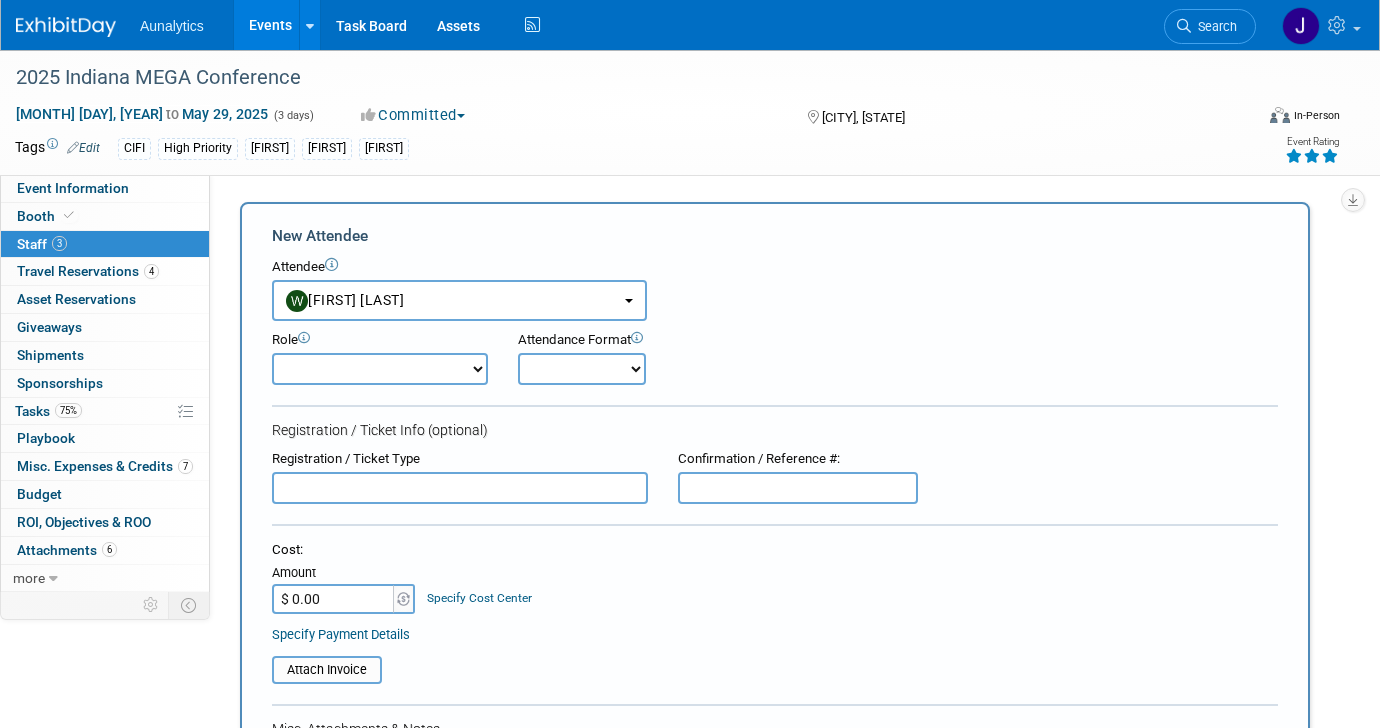 click on "Demonstrator
Host
Planner
Presenter
Sales Representative
Set-up/Dismantle Crew
Speaker" at bounding box center (380, 369) 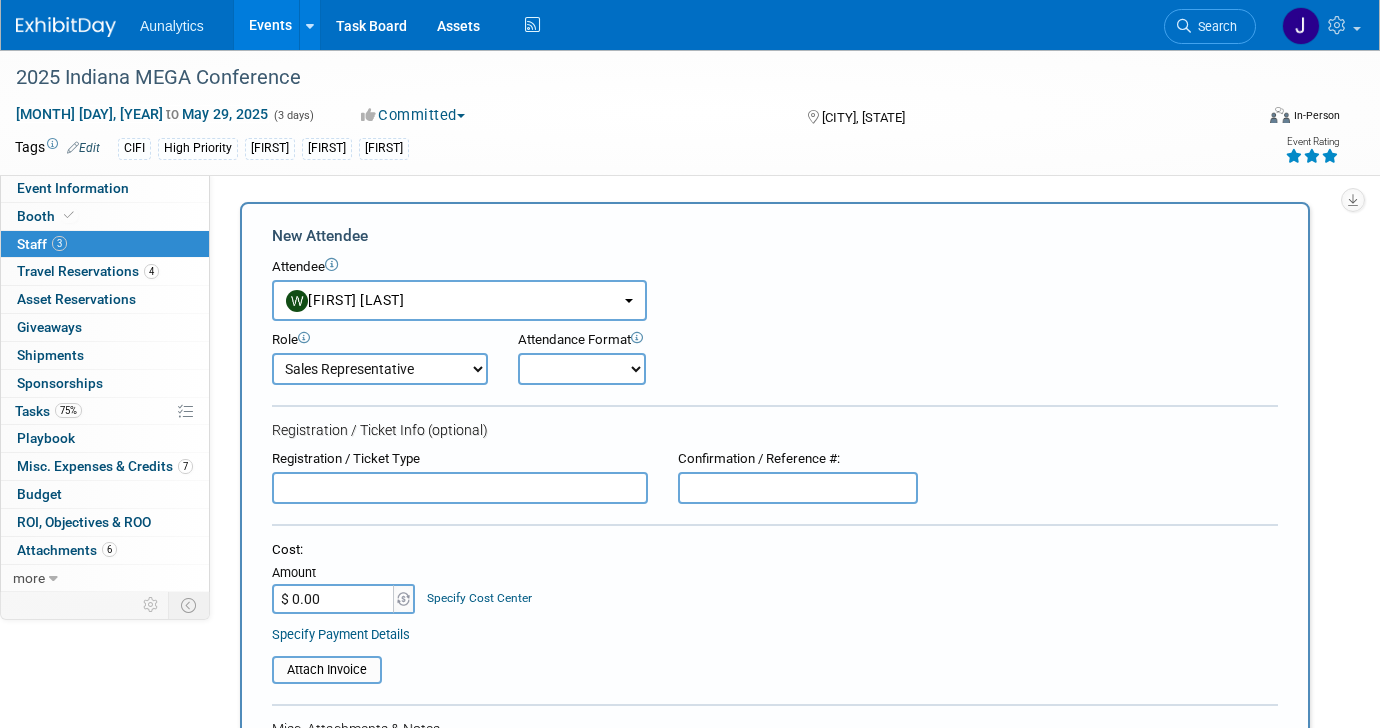 click on "Onsite
Remote" at bounding box center (582, 369) 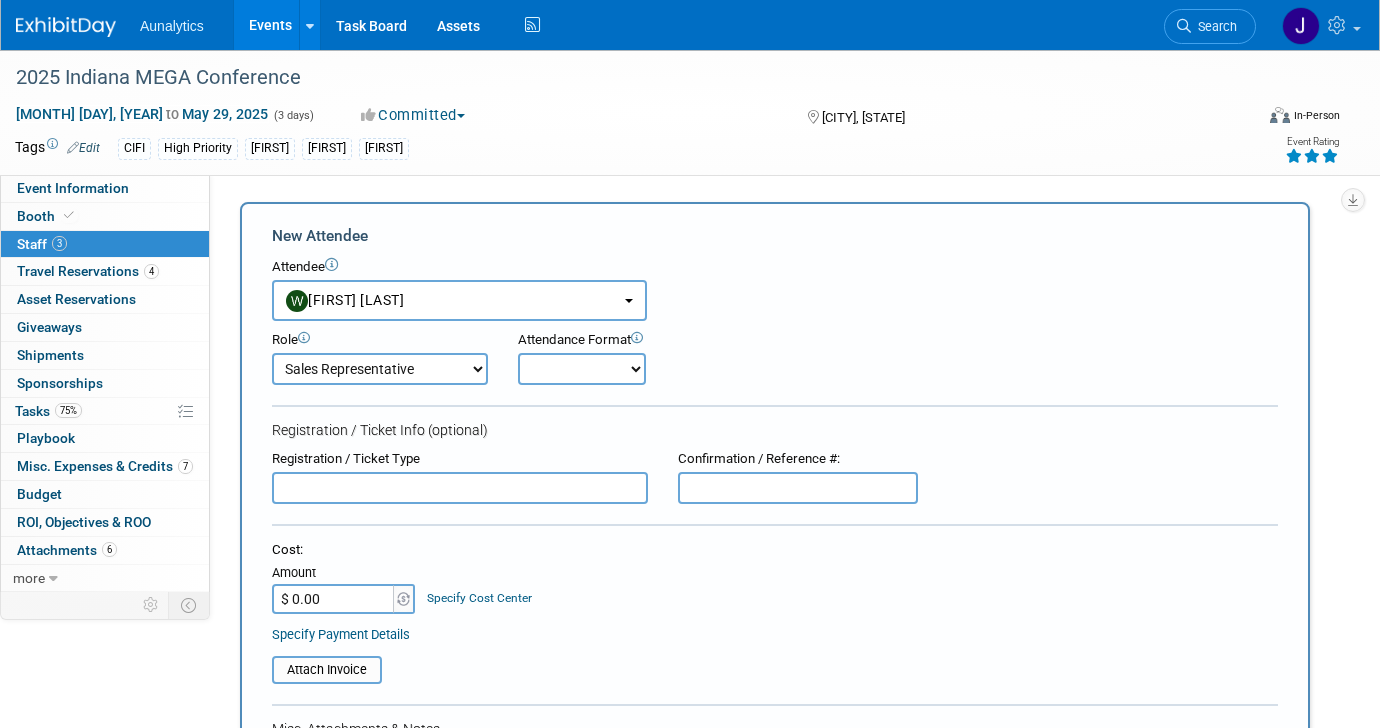 select on "1" 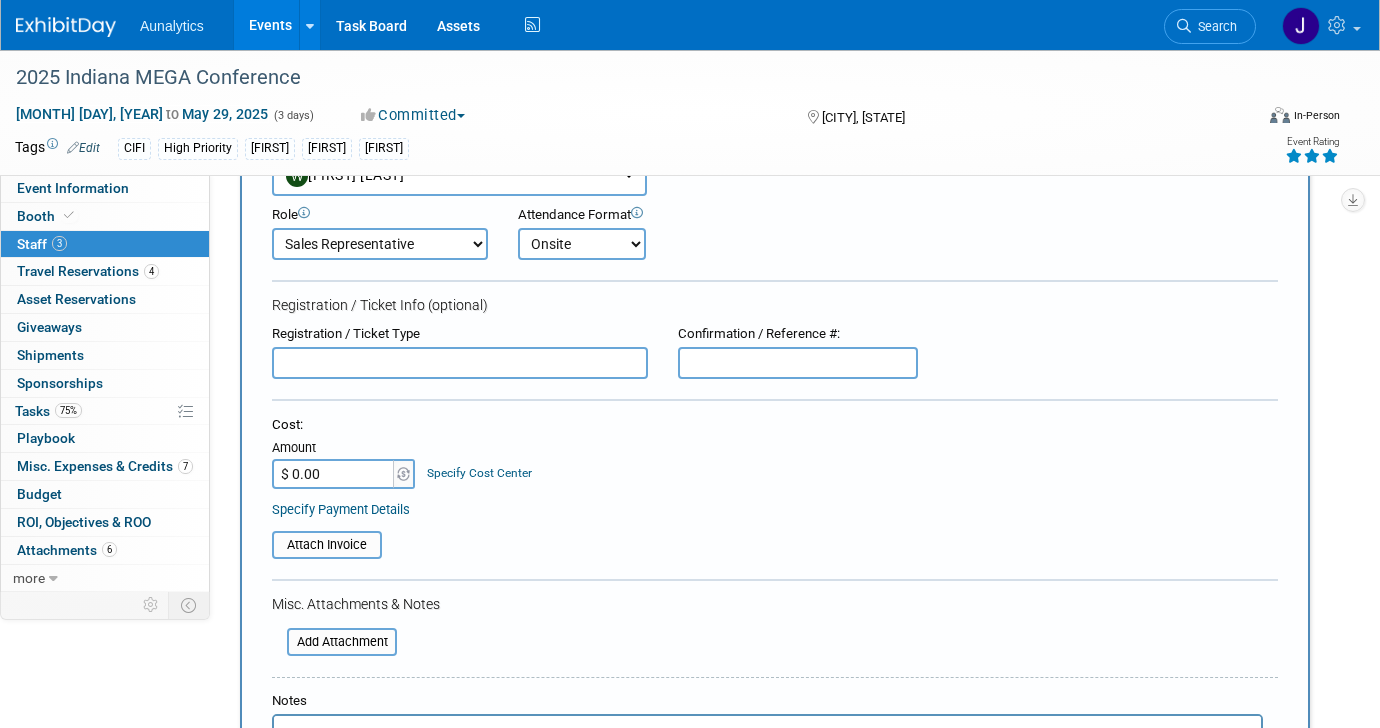 scroll, scrollTop: 132, scrollLeft: 0, axis: vertical 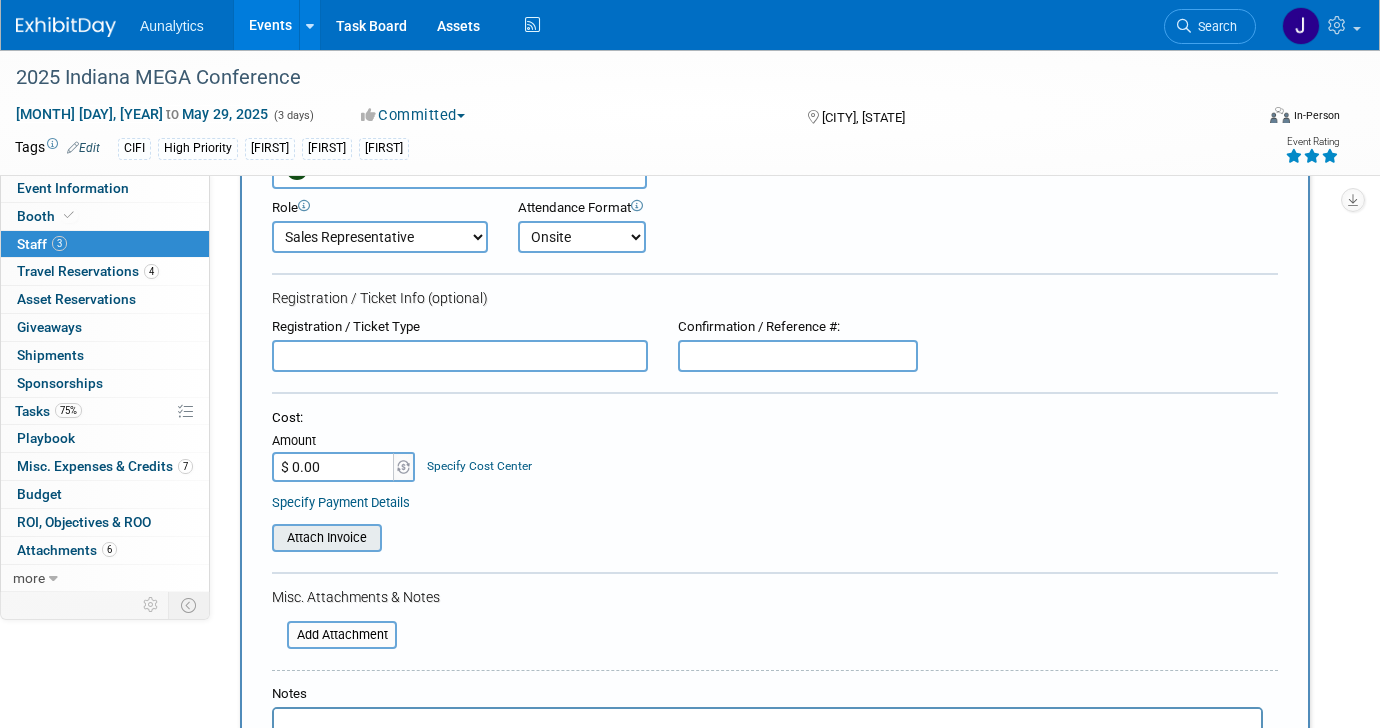 click at bounding box center [261, 538] 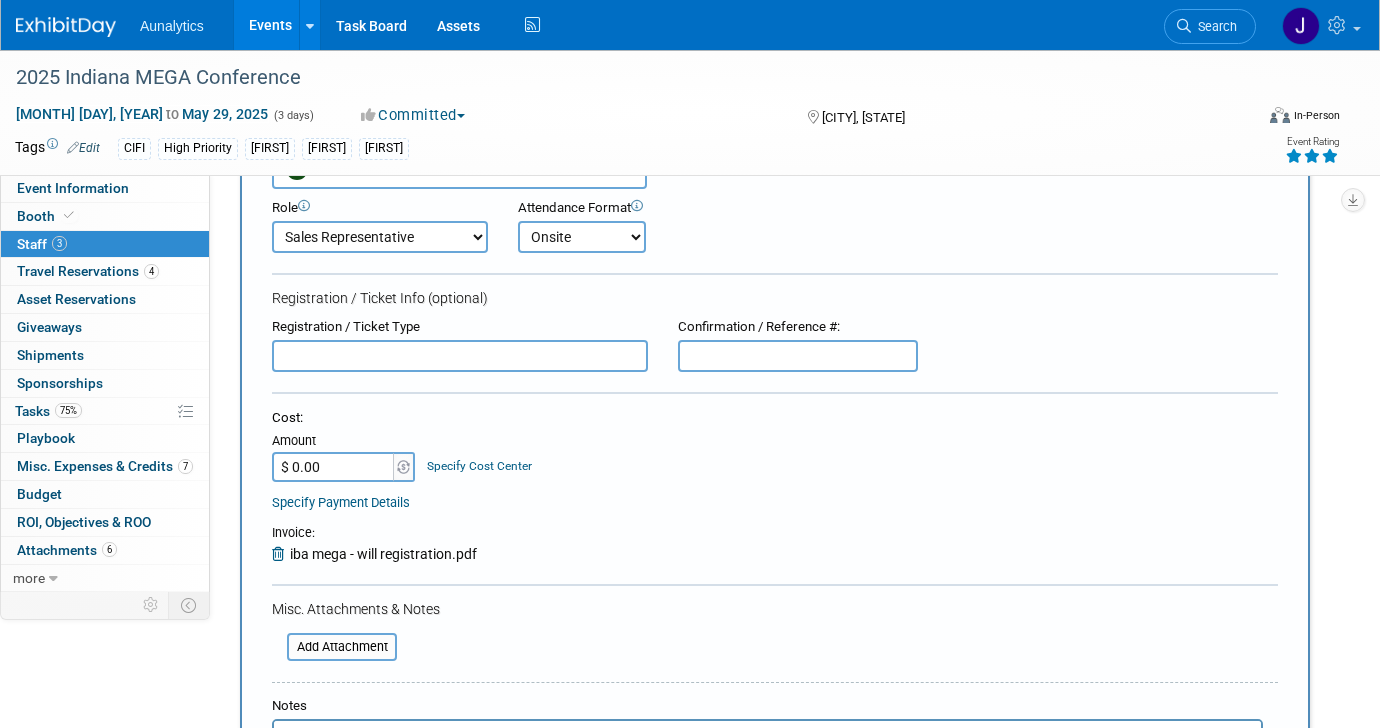 click on "$ 0.00" at bounding box center [334, 467] 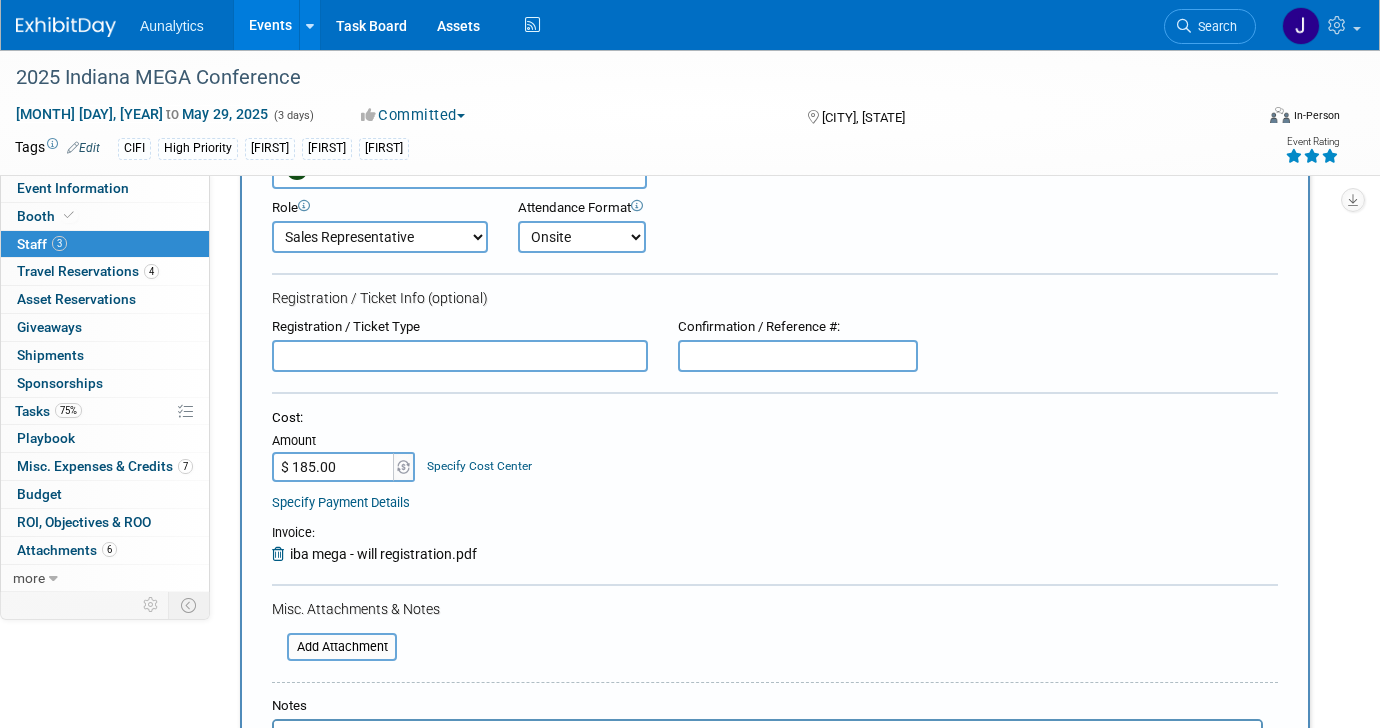 click at bounding box center [460, 356] 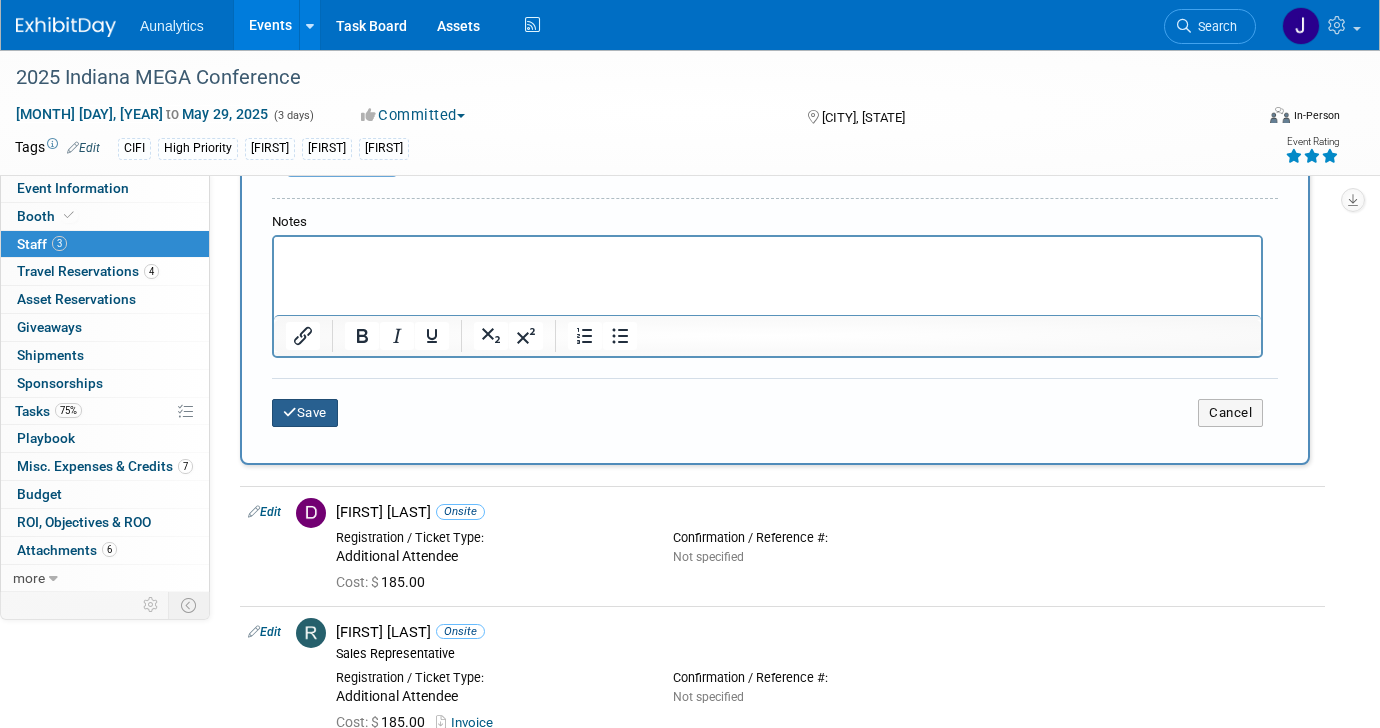 click on "Save" at bounding box center (305, 413) 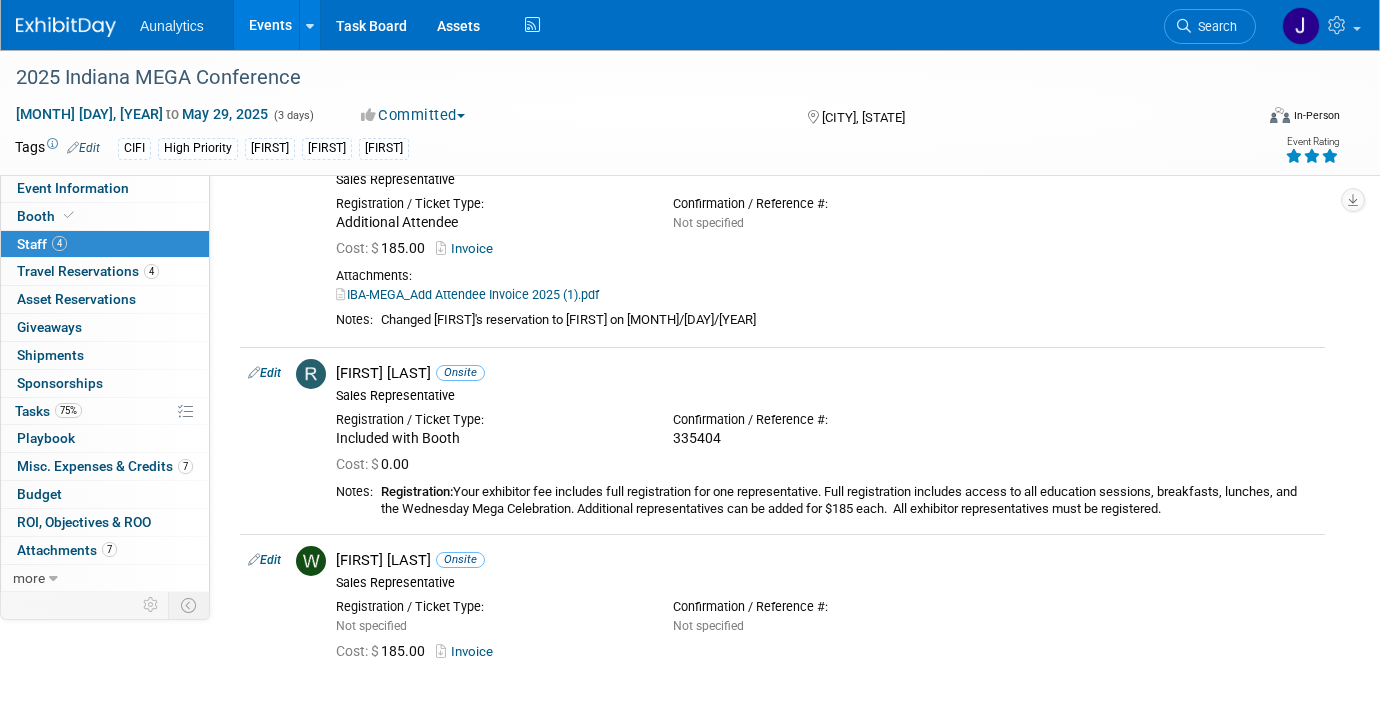 scroll, scrollTop: 245, scrollLeft: 0, axis: vertical 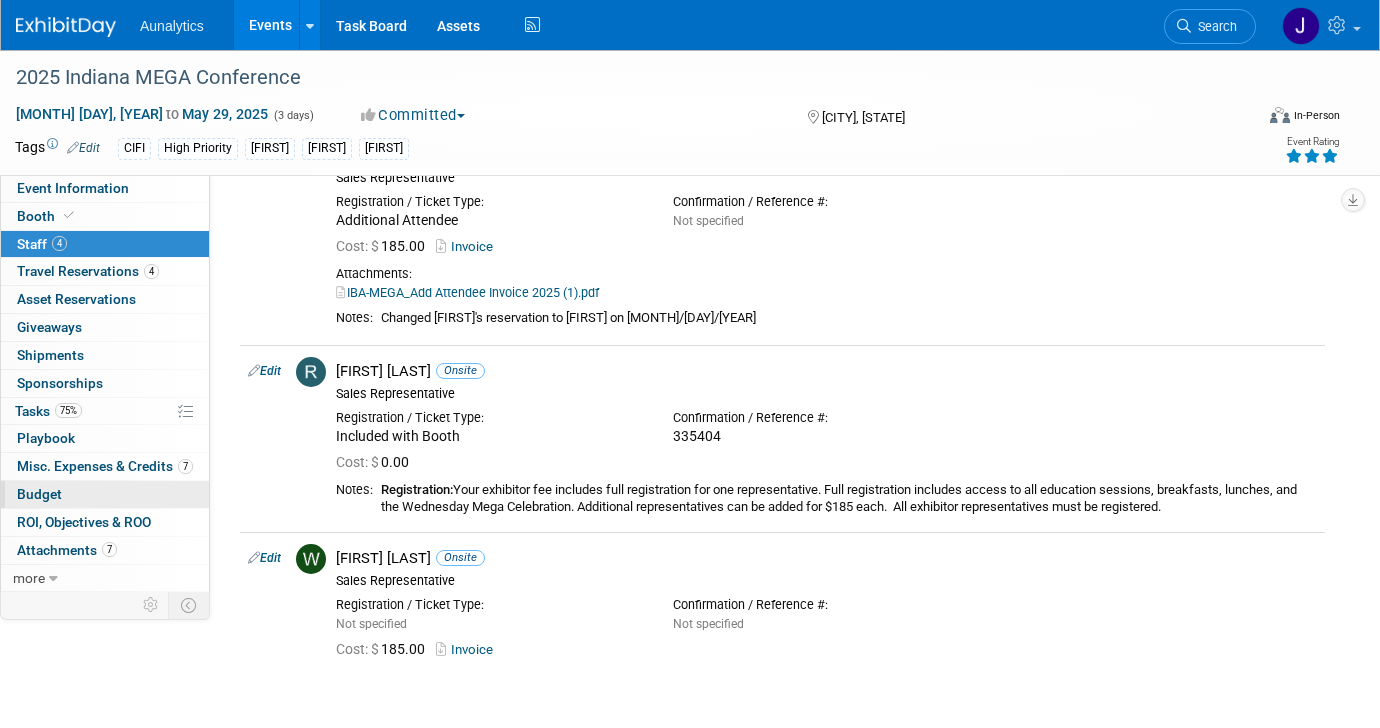 click on "Budget" at bounding box center (105, 494) 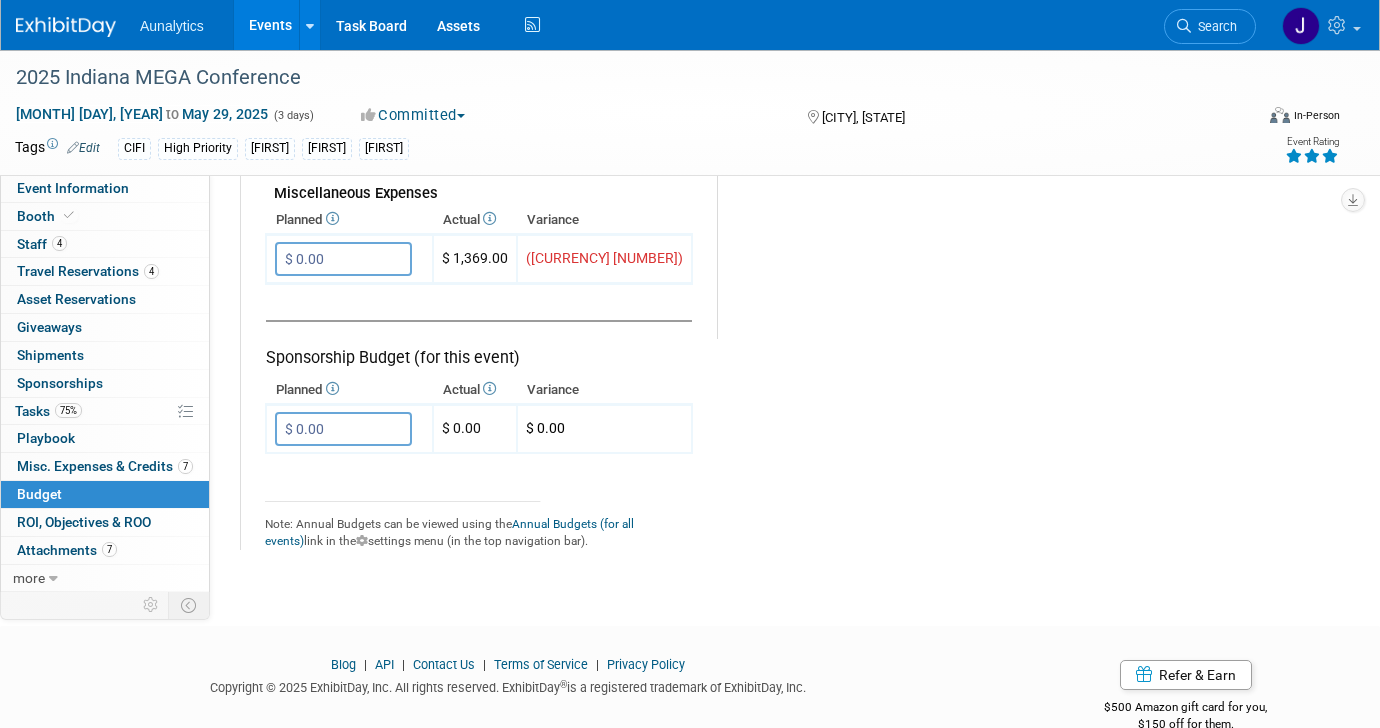 scroll, scrollTop: 0, scrollLeft: 0, axis: both 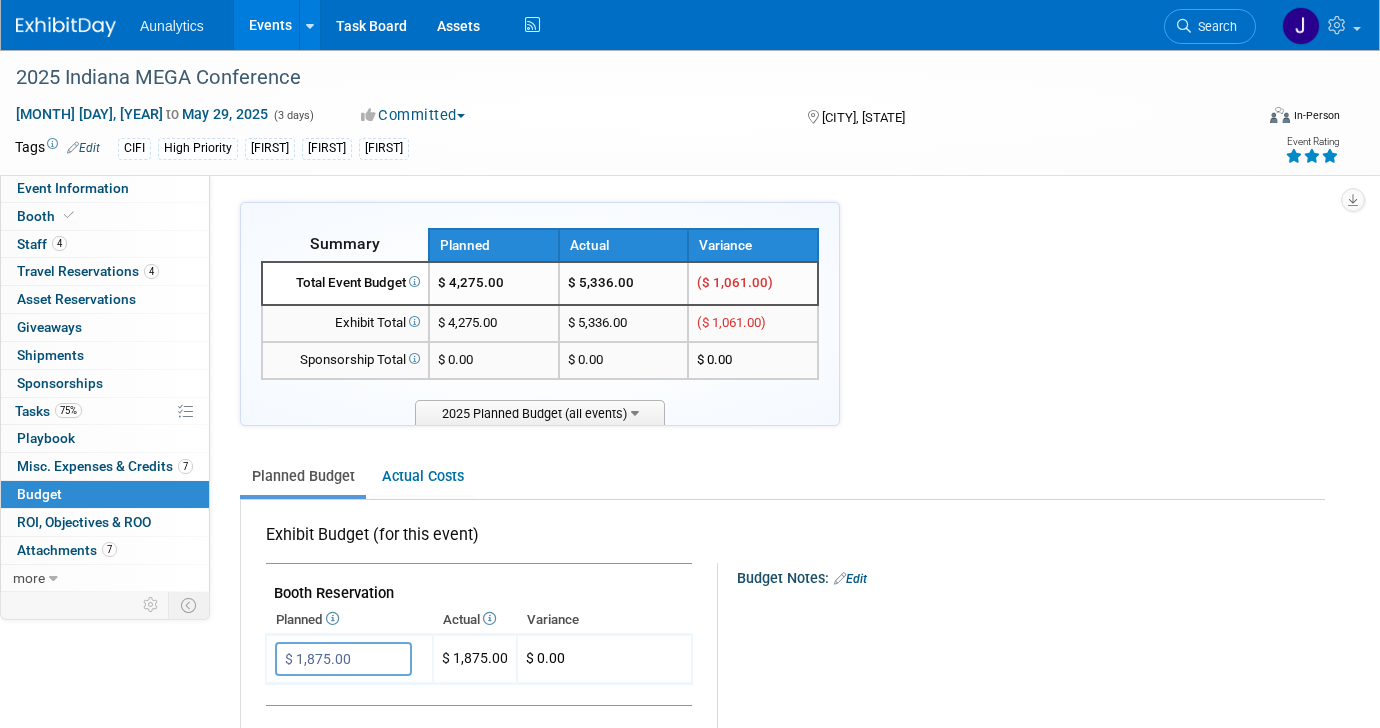 click on "Events" at bounding box center (270, 25) 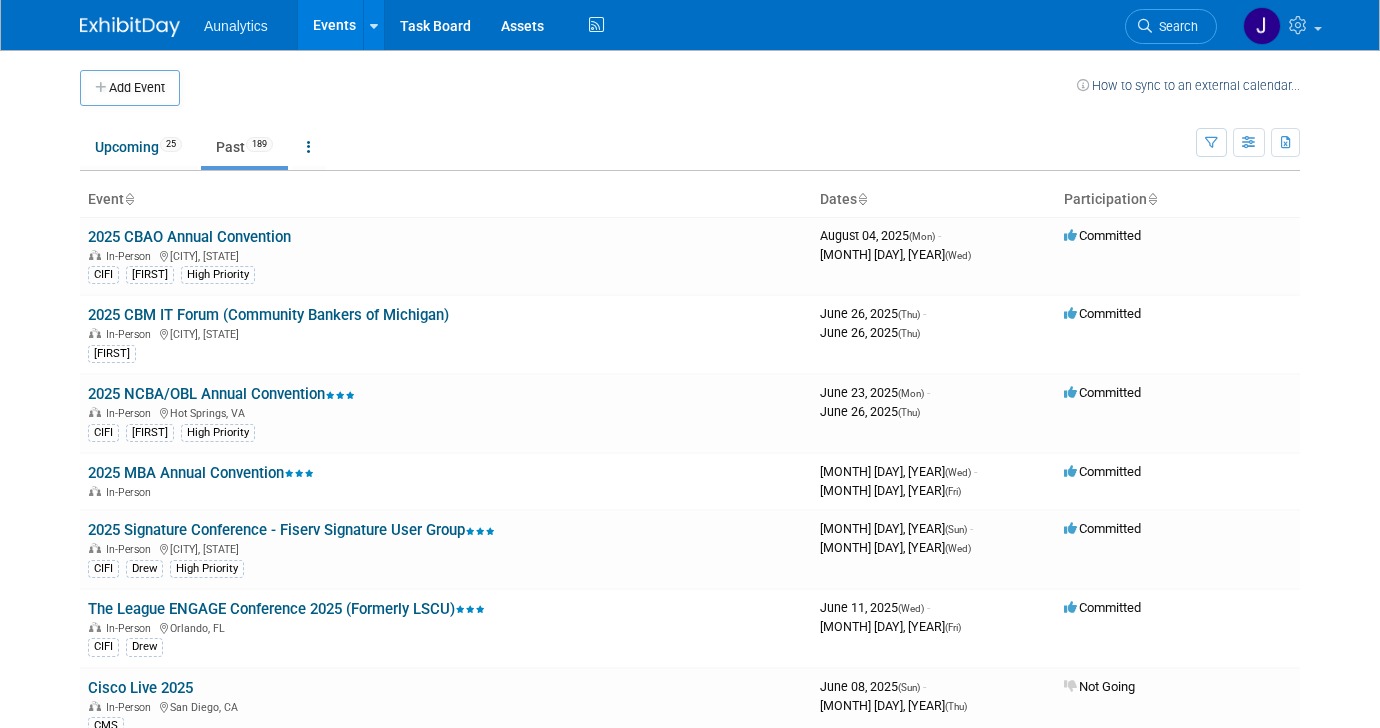scroll, scrollTop: 0, scrollLeft: 0, axis: both 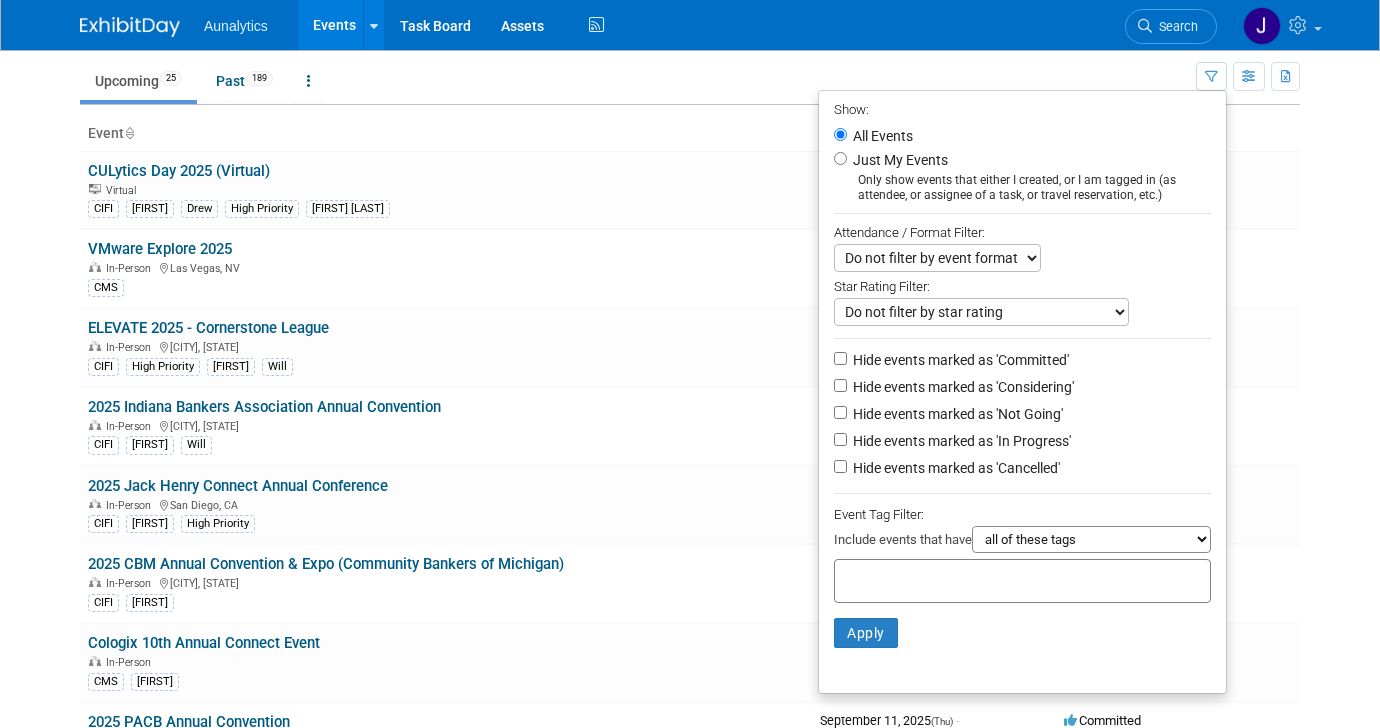 click on "Hide events marked as 'Not Going'" at bounding box center [956, 414] 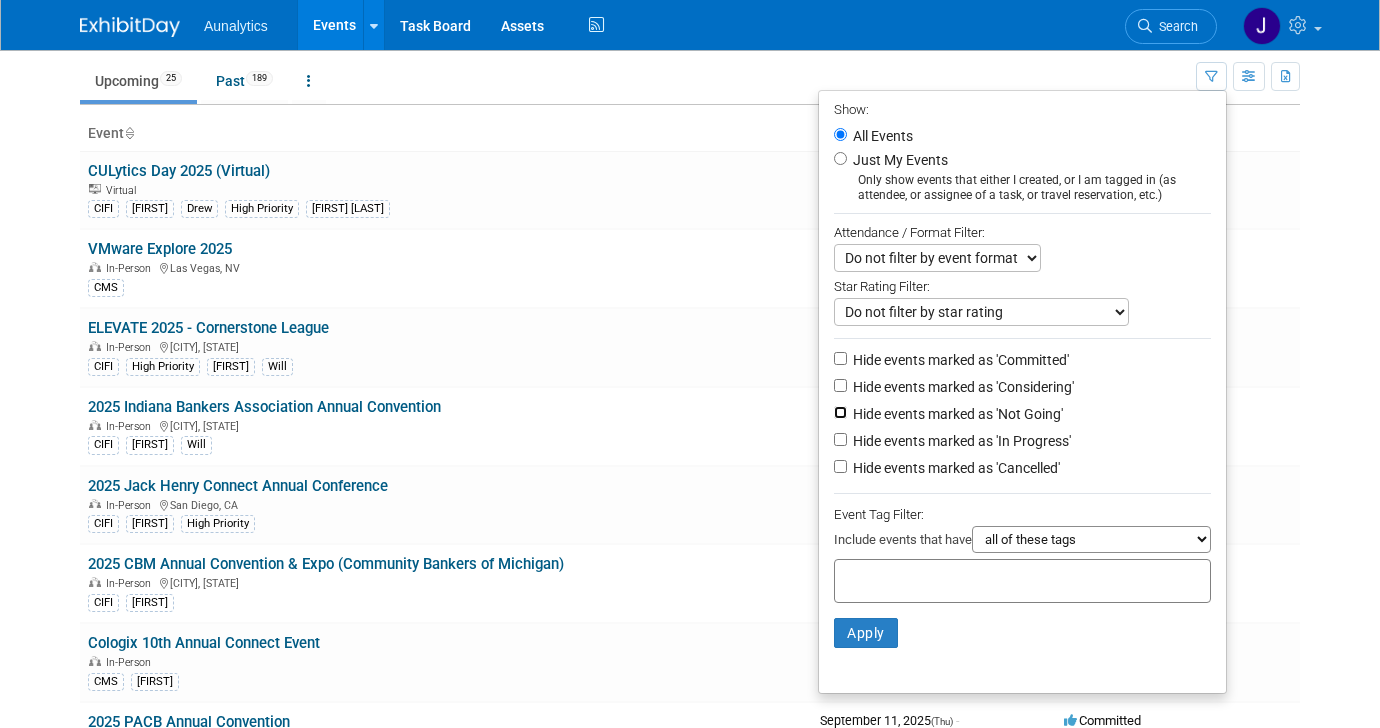 click on "Hide events marked as 'Not Going'" at bounding box center (840, 412) 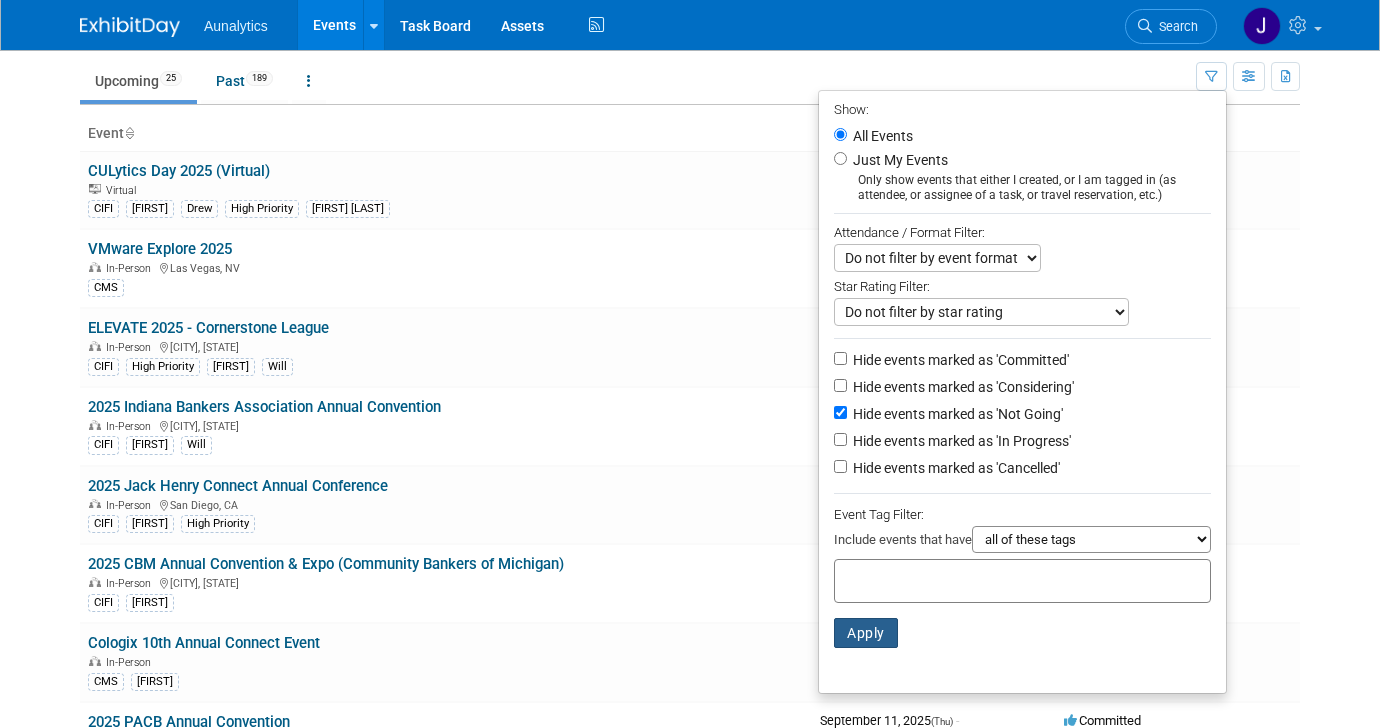 click on "Apply" at bounding box center [866, 633] 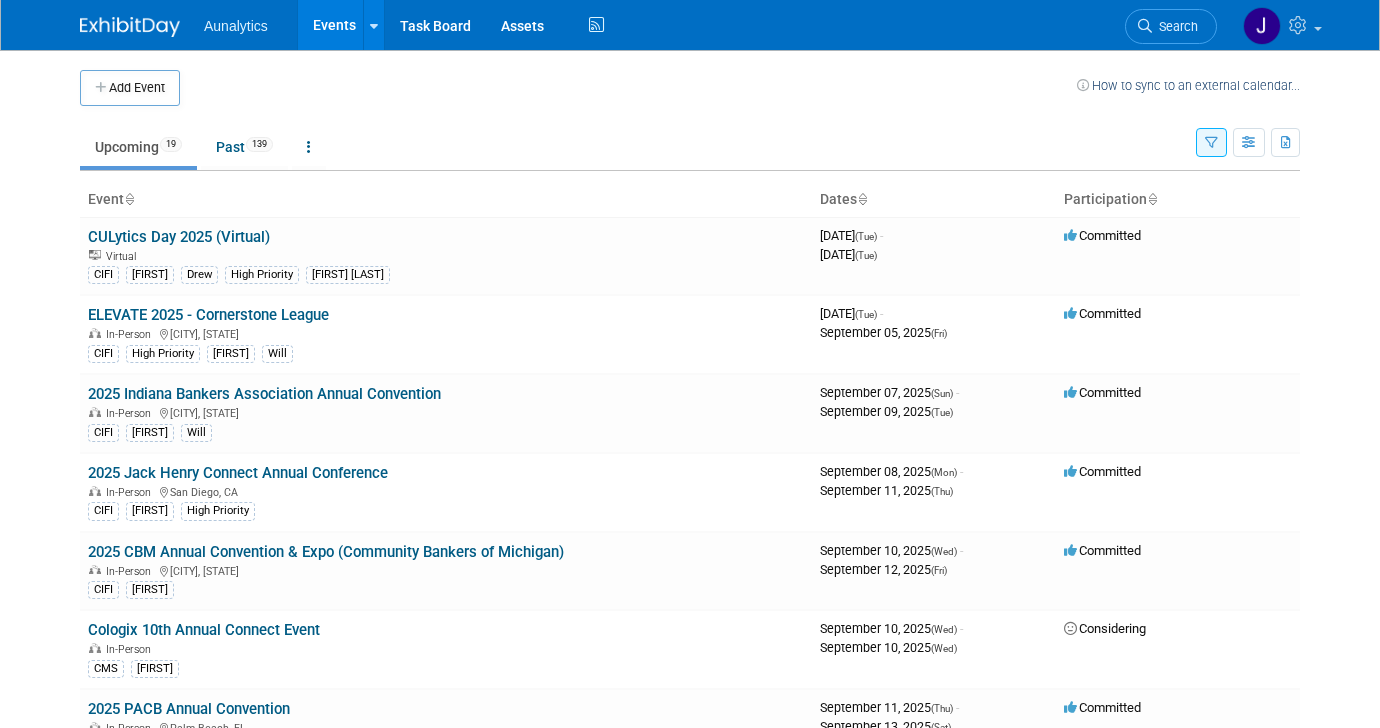 scroll, scrollTop: 0, scrollLeft: 0, axis: both 